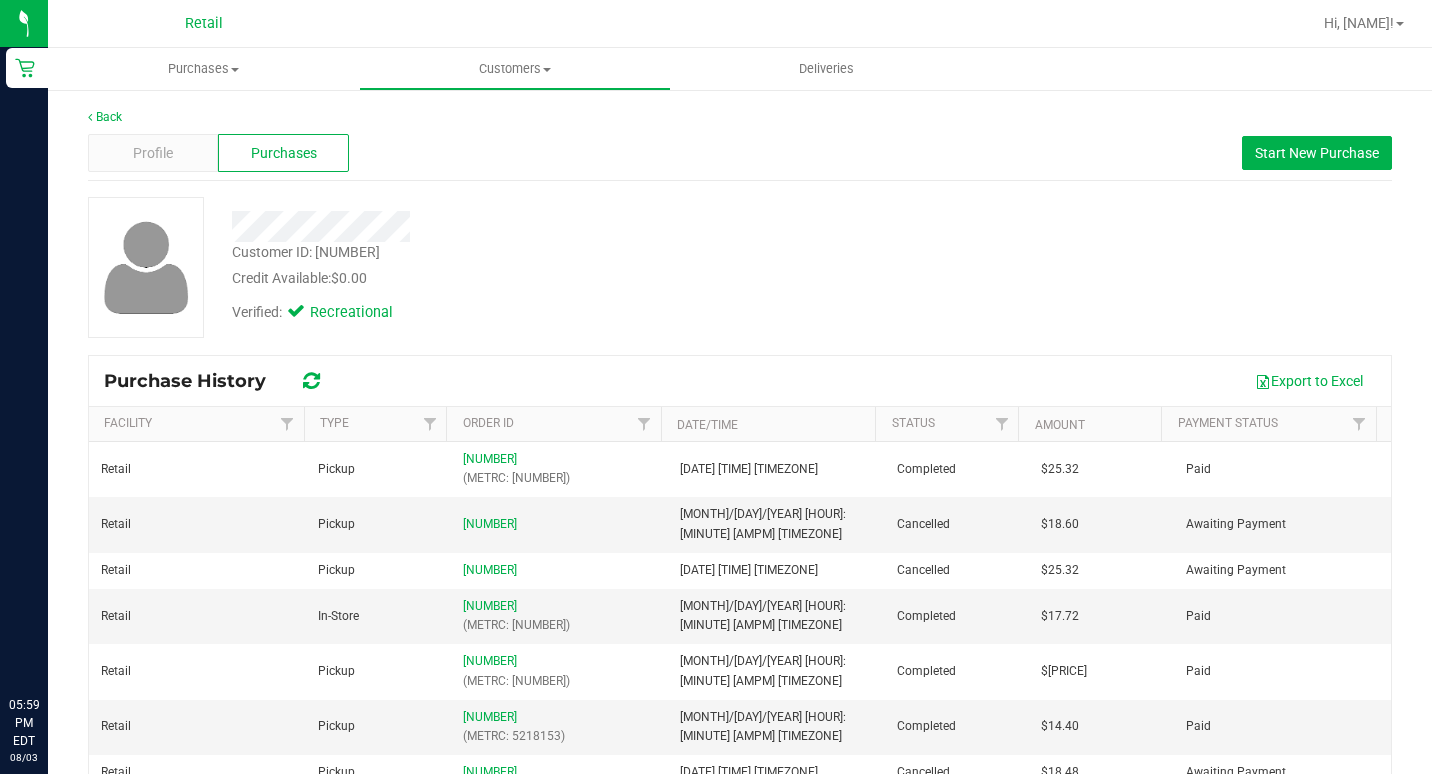 scroll, scrollTop: 0, scrollLeft: 0, axis: both 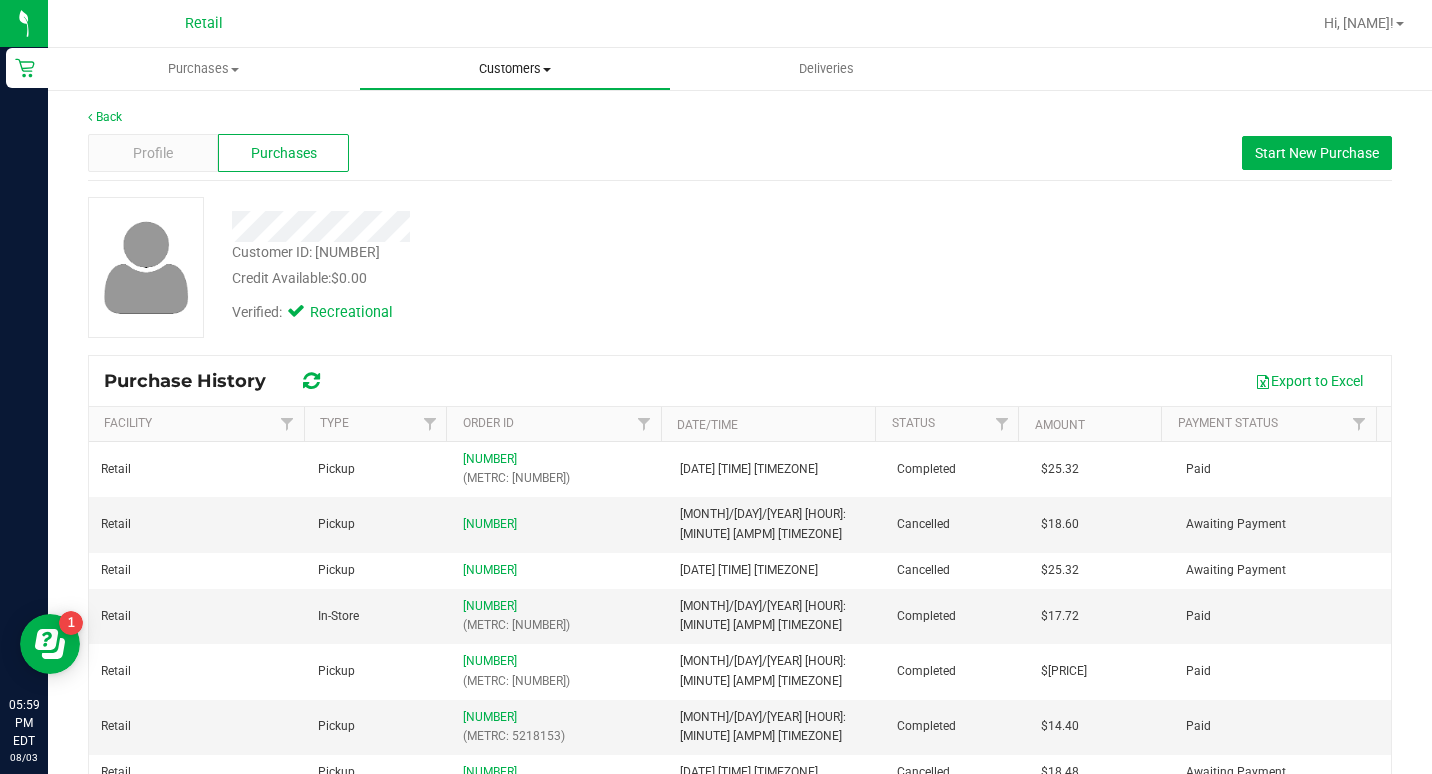 click on "Customers" at bounding box center (514, 69) 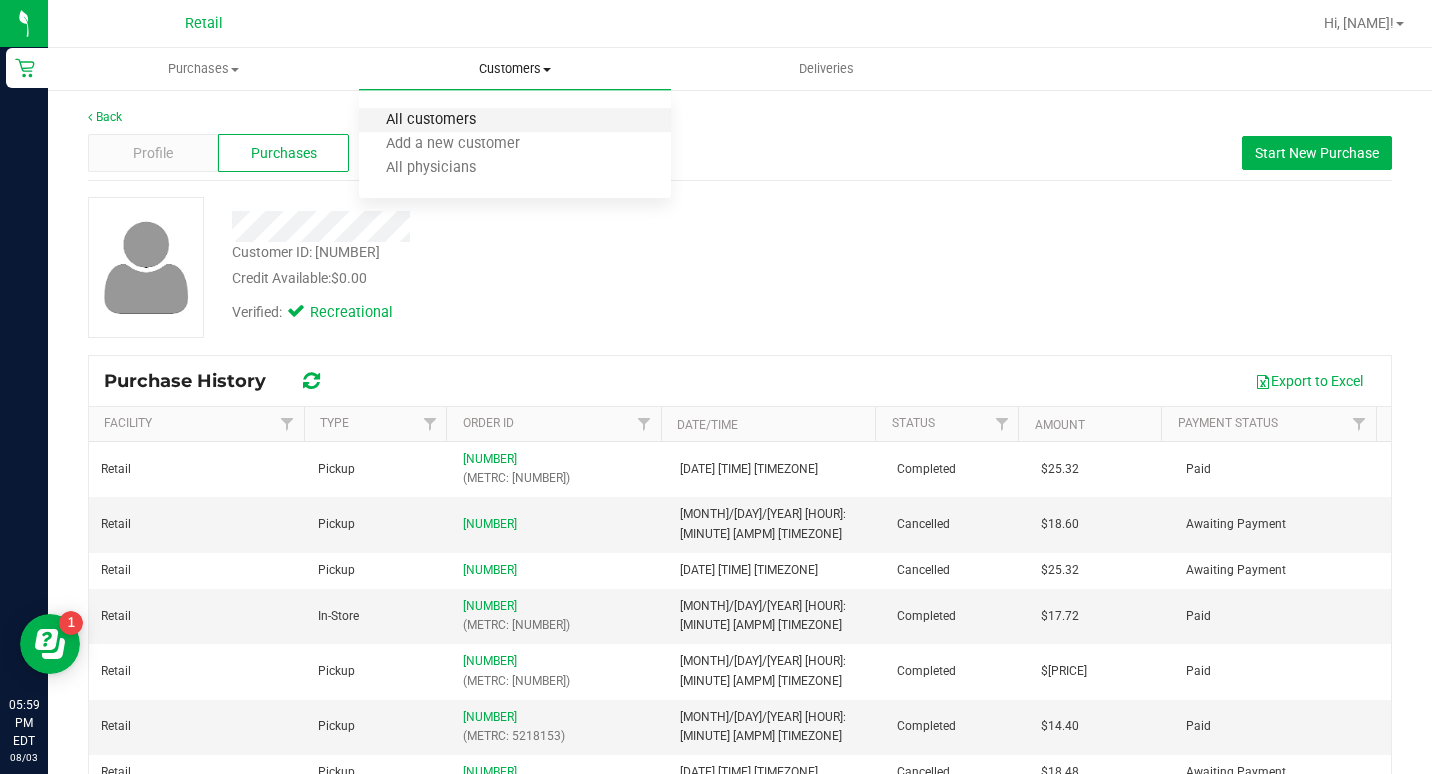 click on "All customers" at bounding box center (431, 120) 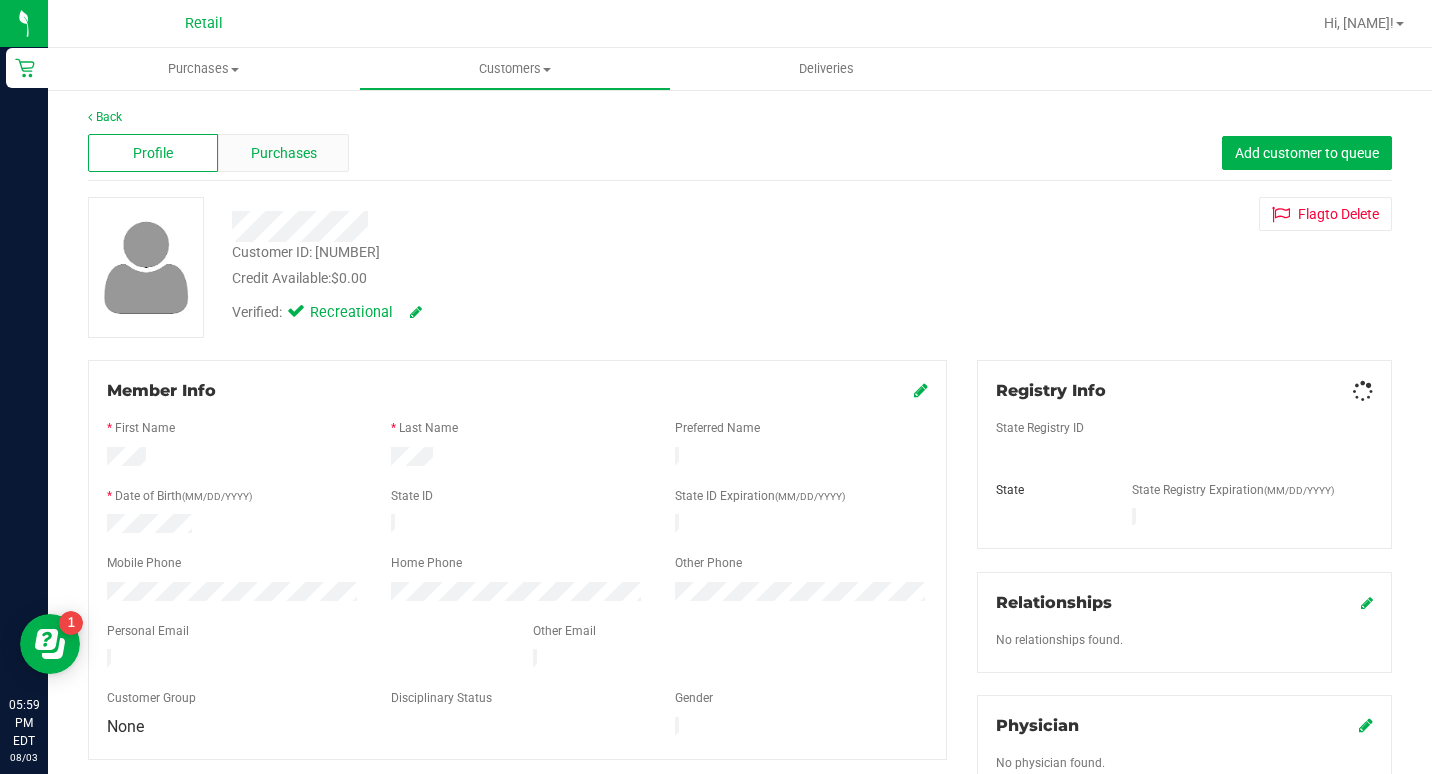 click on "Purchases" at bounding box center (283, 153) 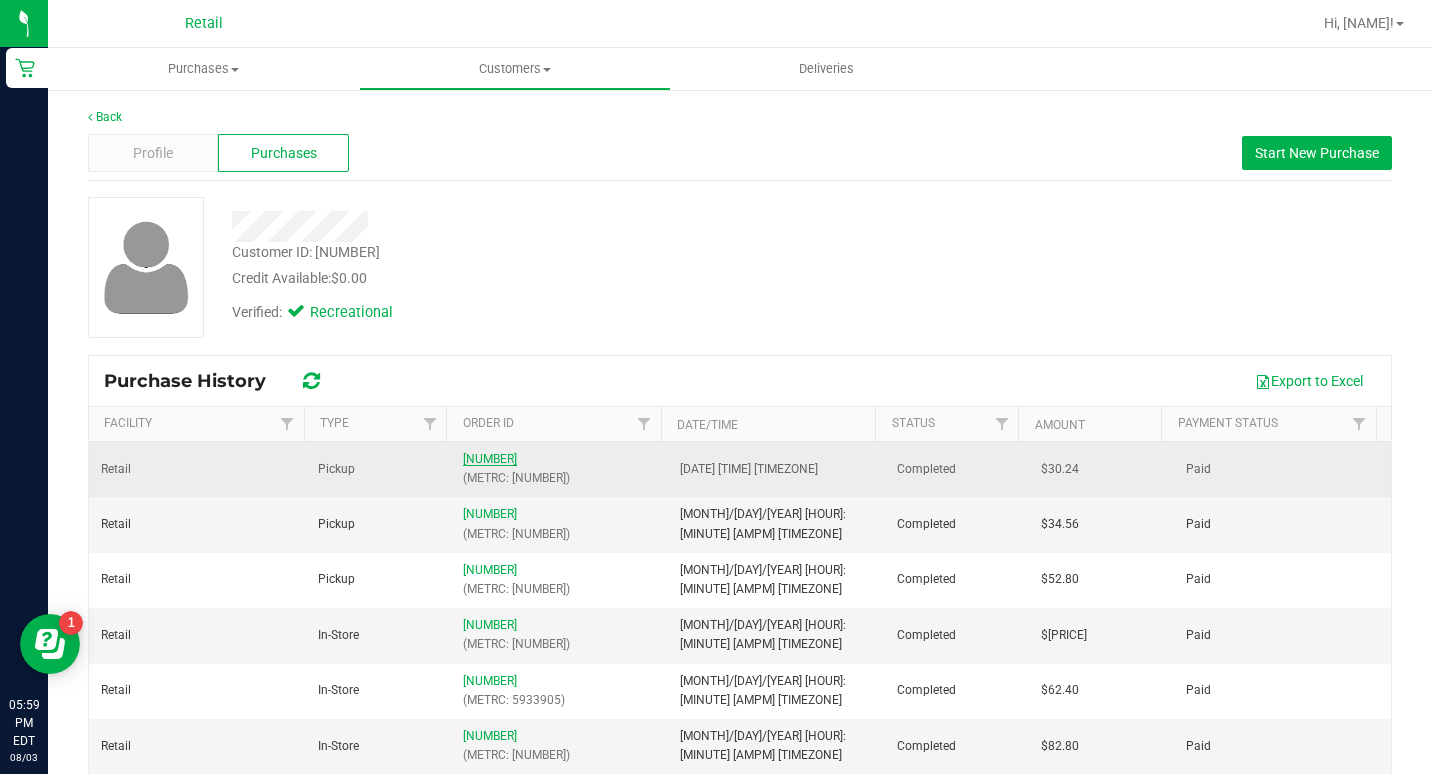 click on "[NUMBER]" at bounding box center (490, 459) 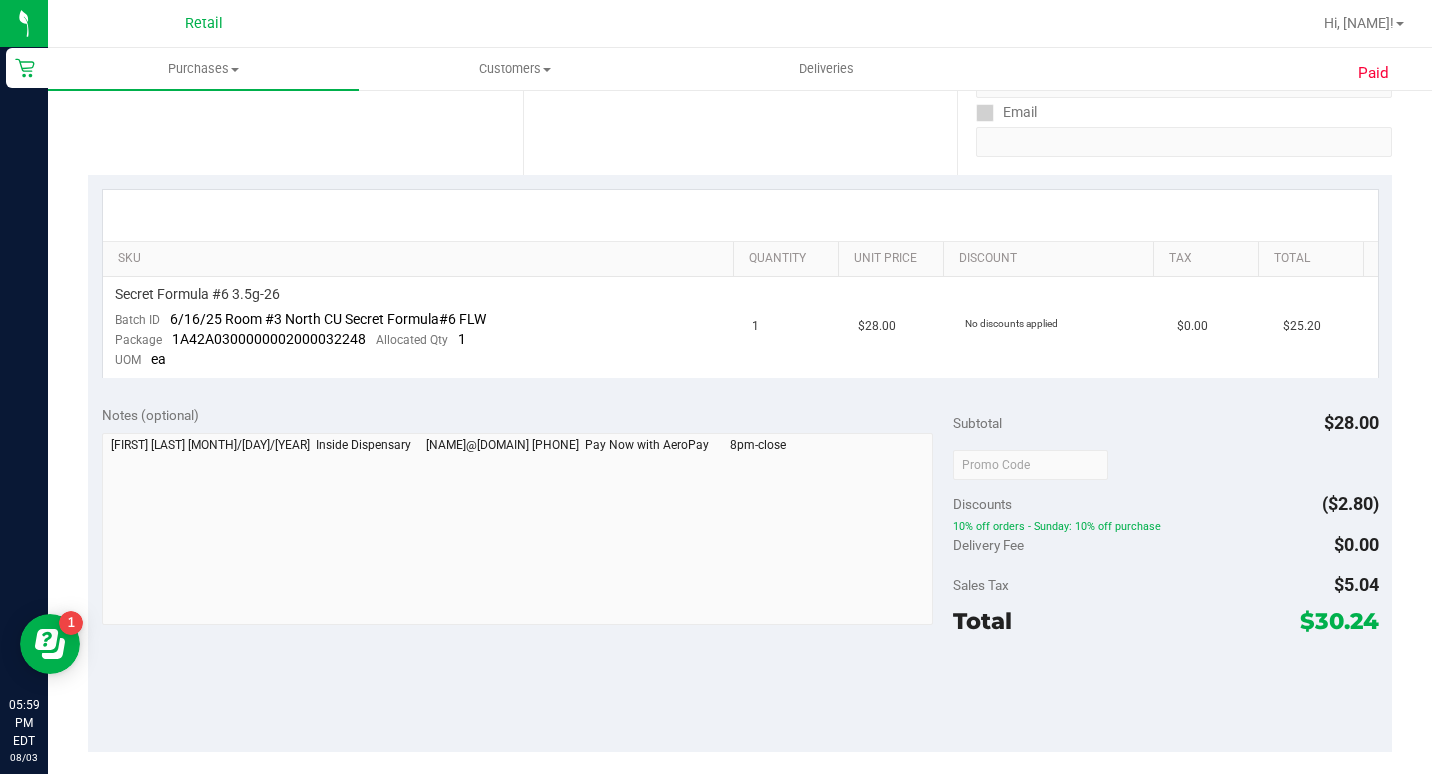 scroll, scrollTop: 400, scrollLeft: 0, axis: vertical 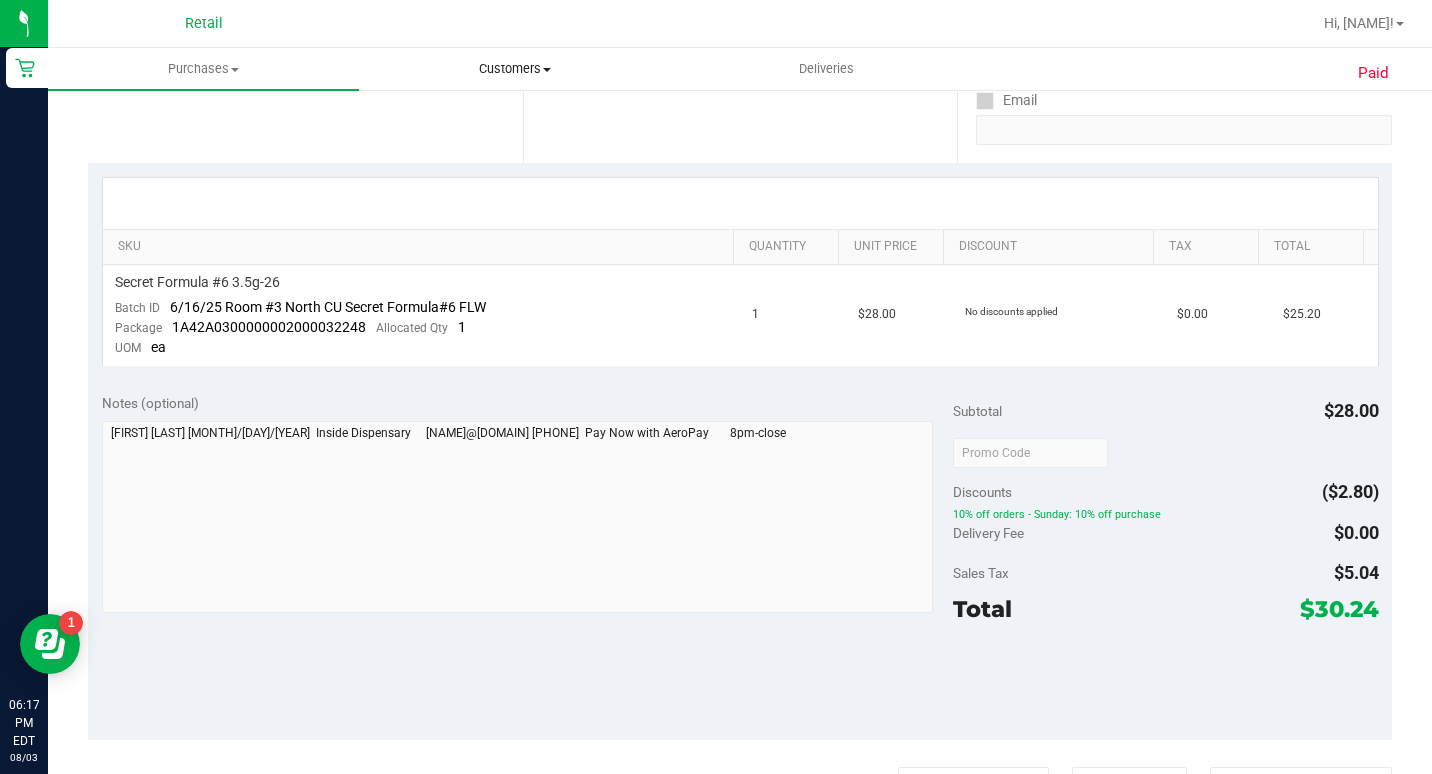 click on "Customers
All customers
Add a new customer
All physicians" at bounding box center [514, 69] 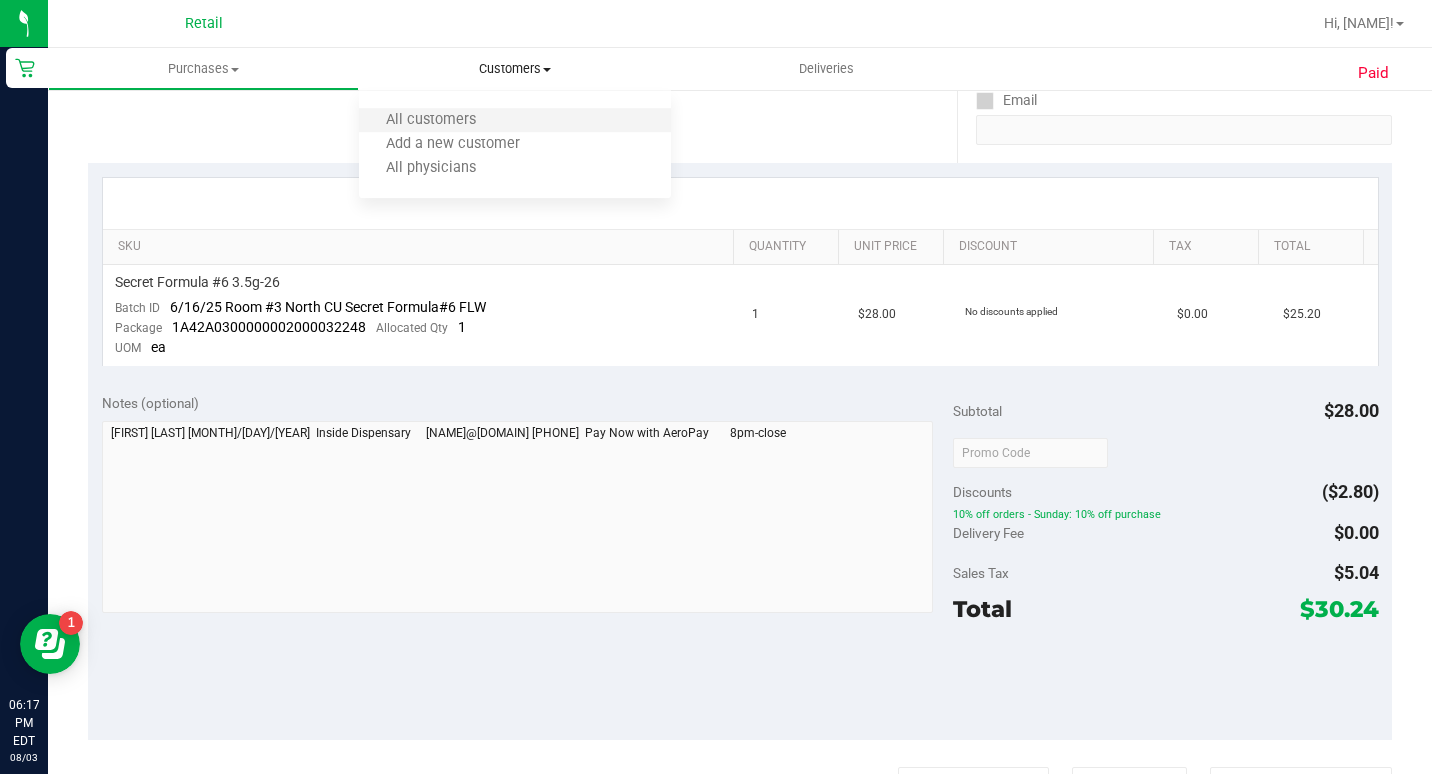 click on "All customers" at bounding box center [514, 121] 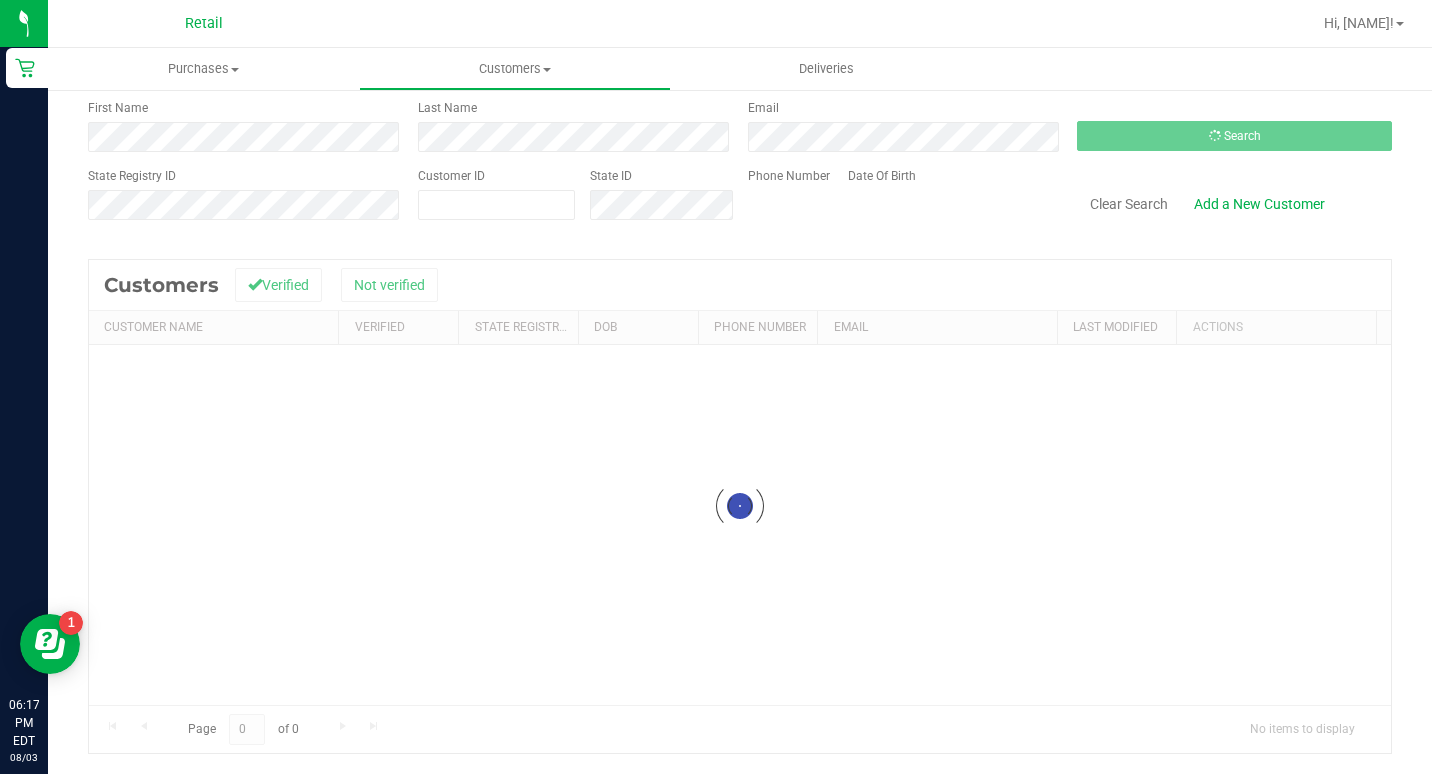scroll, scrollTop: 0, scrollLeft: 0, axis: both 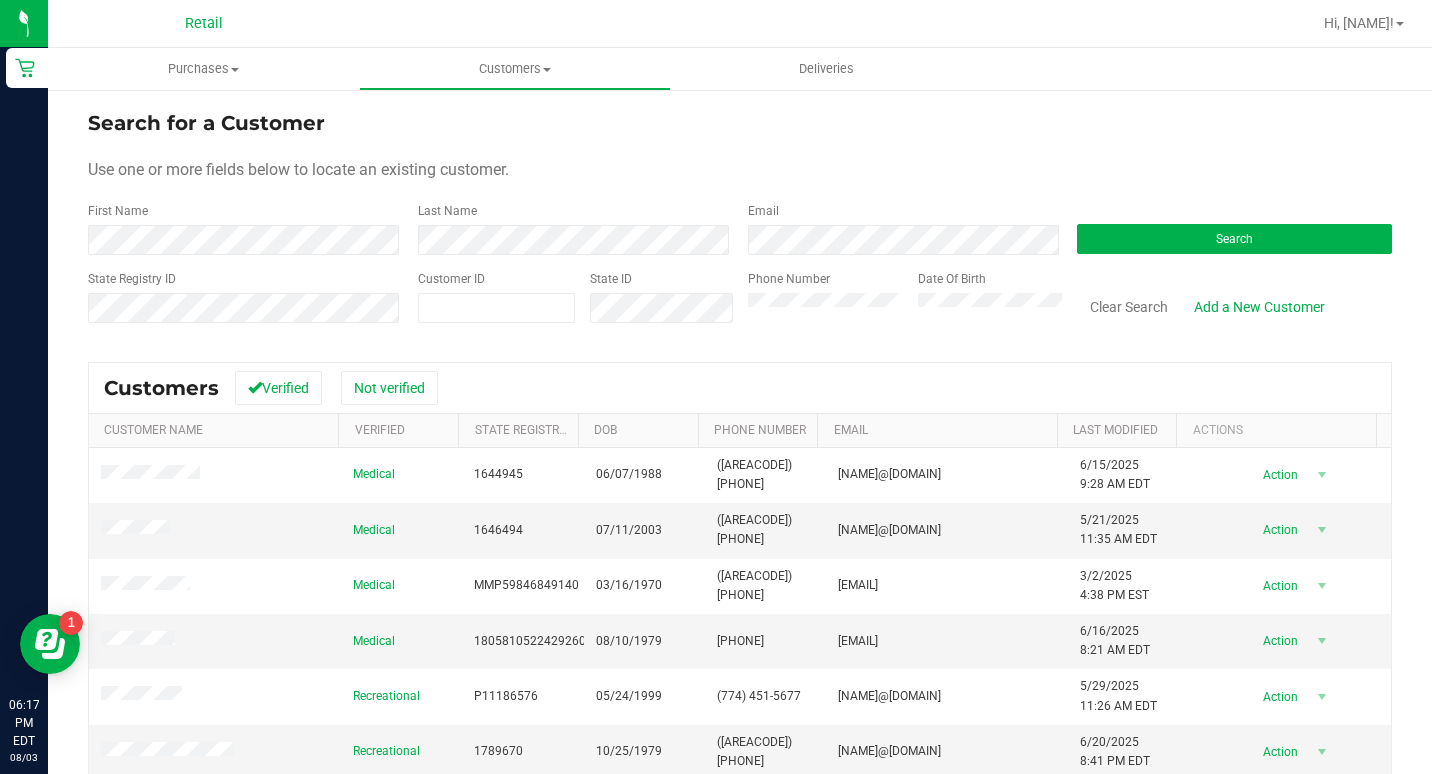 click on "Search for a Customer
Use one or more fields below to locate an existing customer.
First Name
Last Name
Email
Search
State Registry ID
Customer ID
State ID
Phone Number
Date Of Birth" at bounding box center (740, 224) 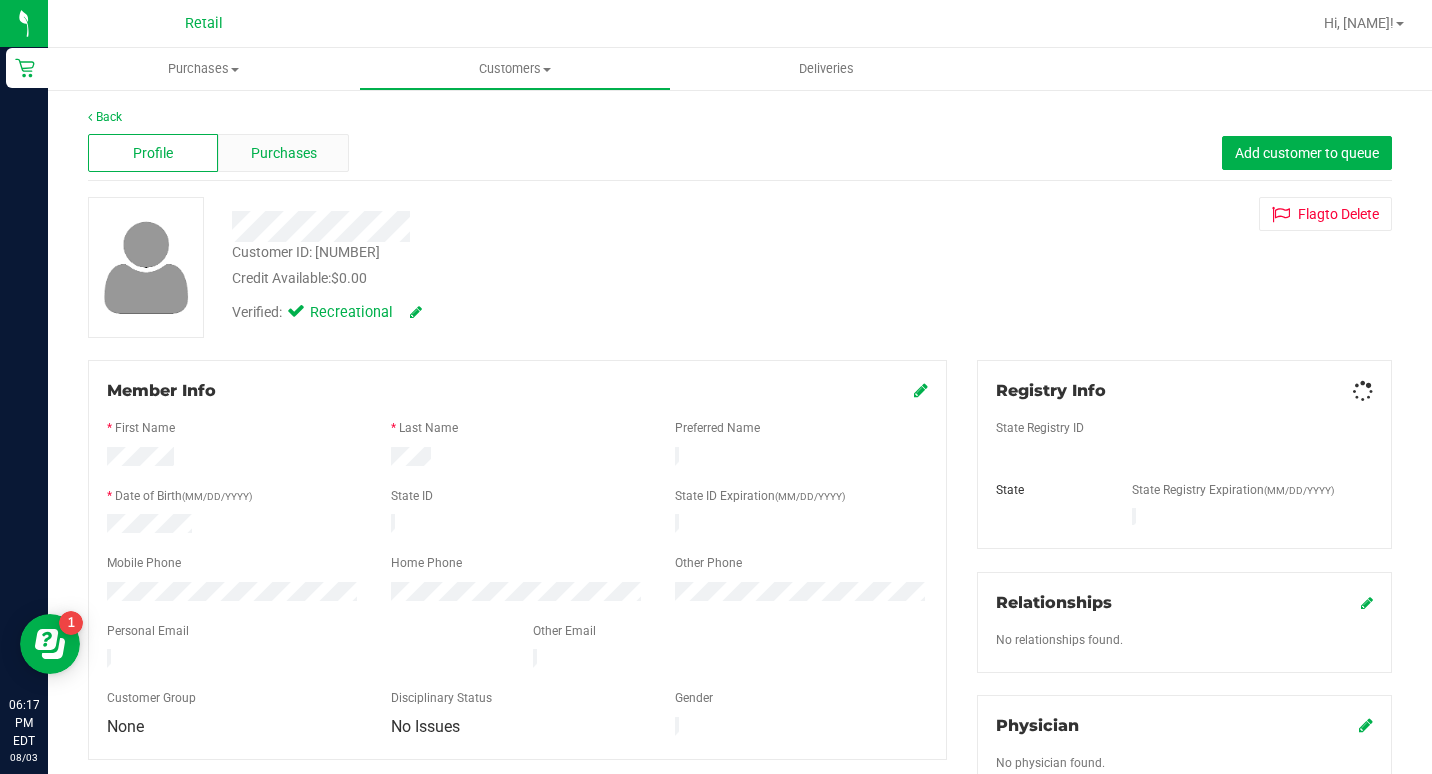 click on "Purchases" at bounding box center [283, 153] 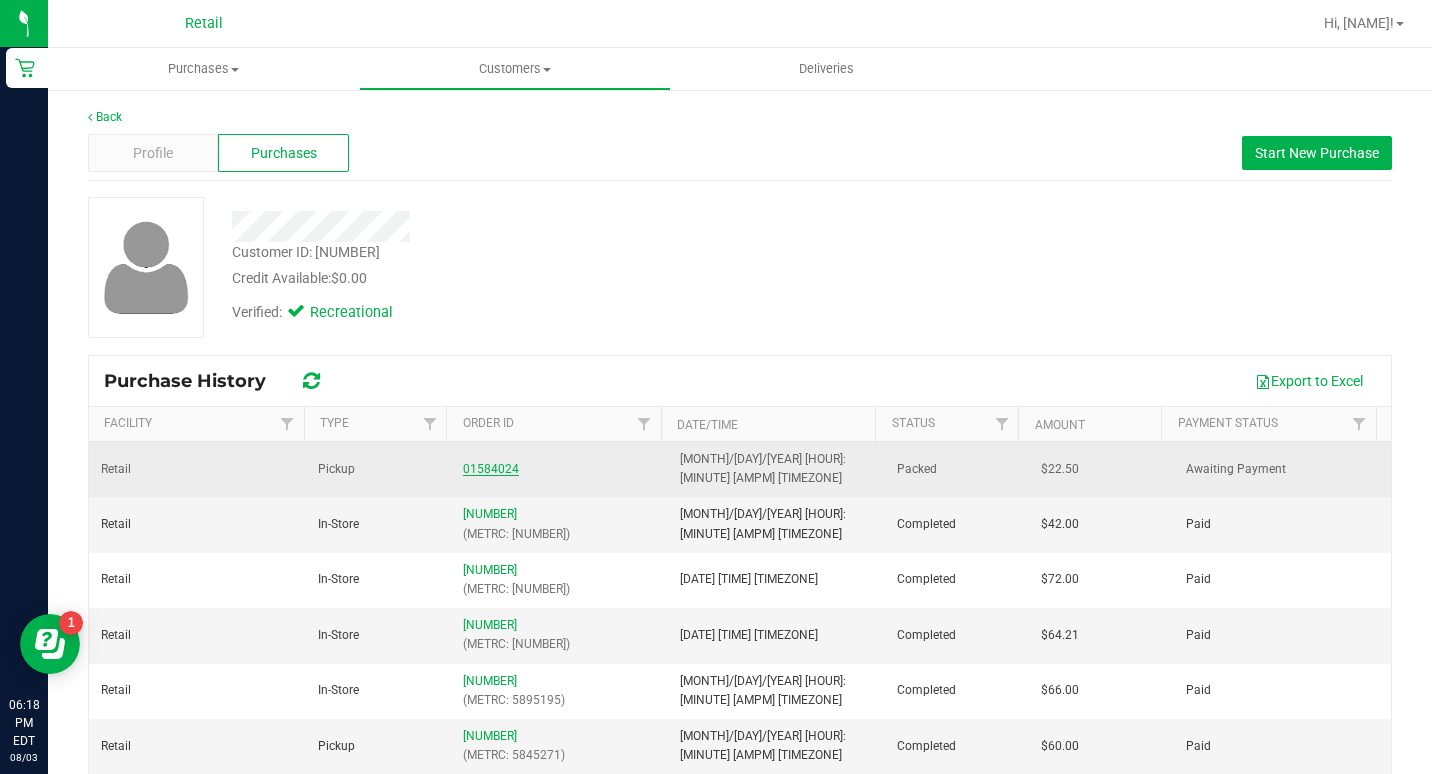 click on "01584024" at bounding box center [491, 469] 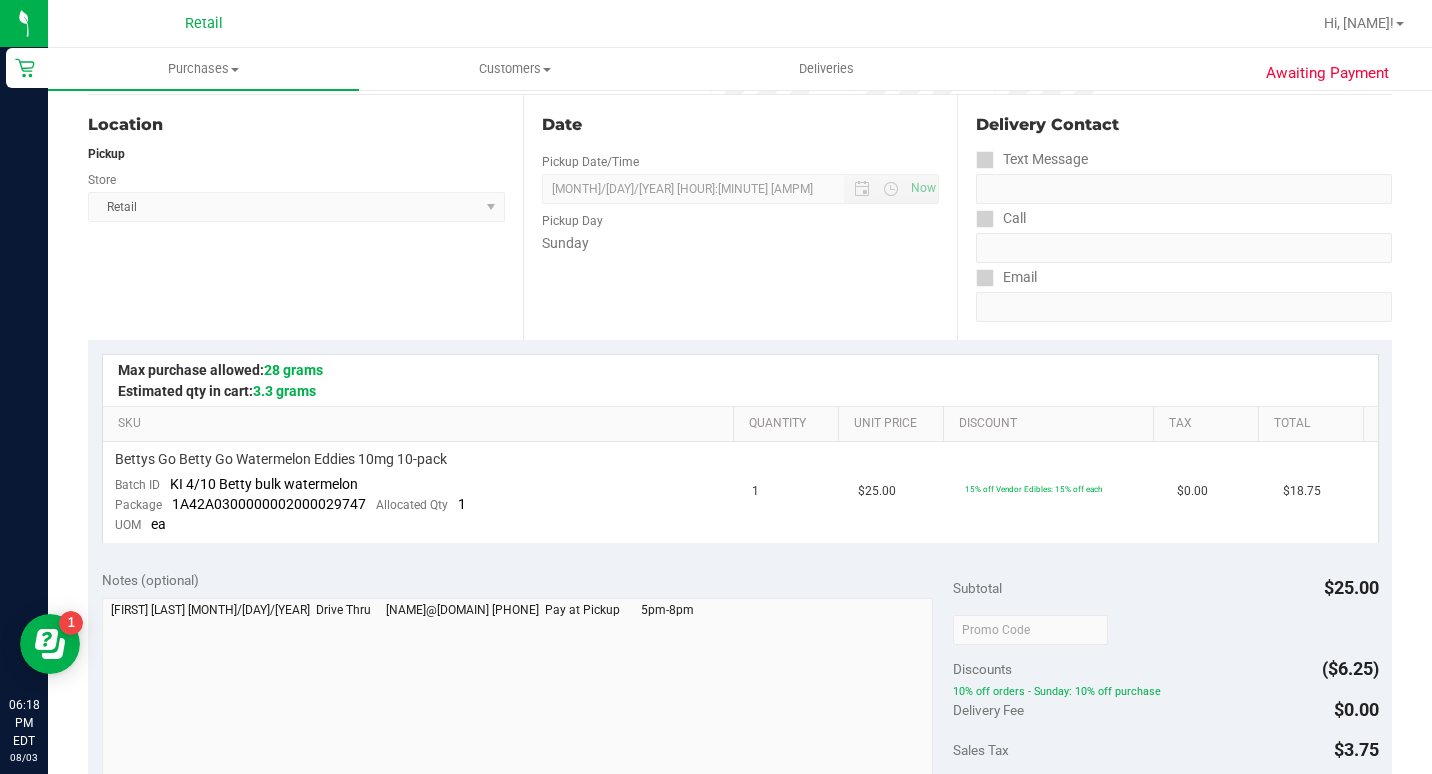 scroll, scrollTop: 200, scrollLeft: 0, axis: vertical 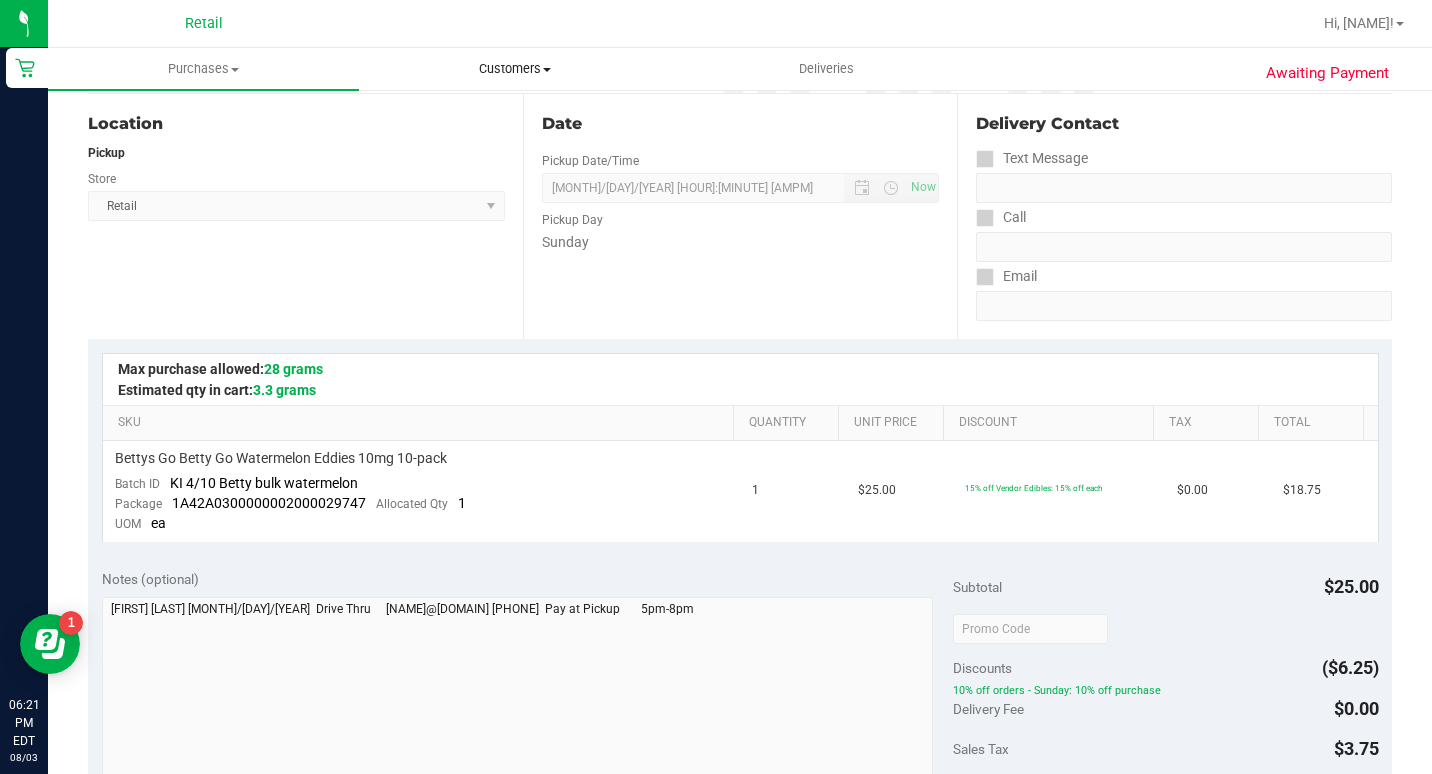 drag, startPoint x: 541, startPoint y: 81, endPoint x: 506, endPoint y: 128, distance: 58.60034 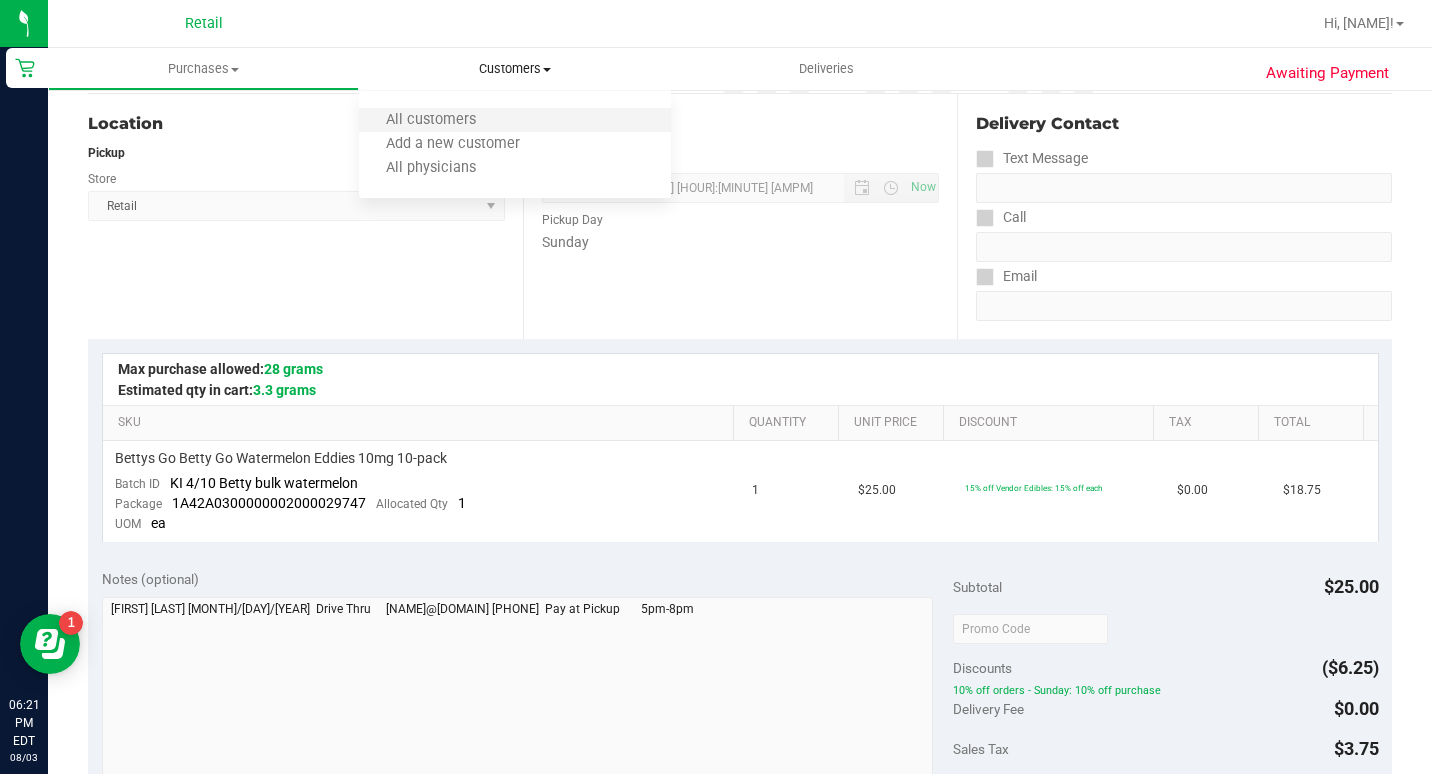 click on "All customers" at bounding box center [514, 121] 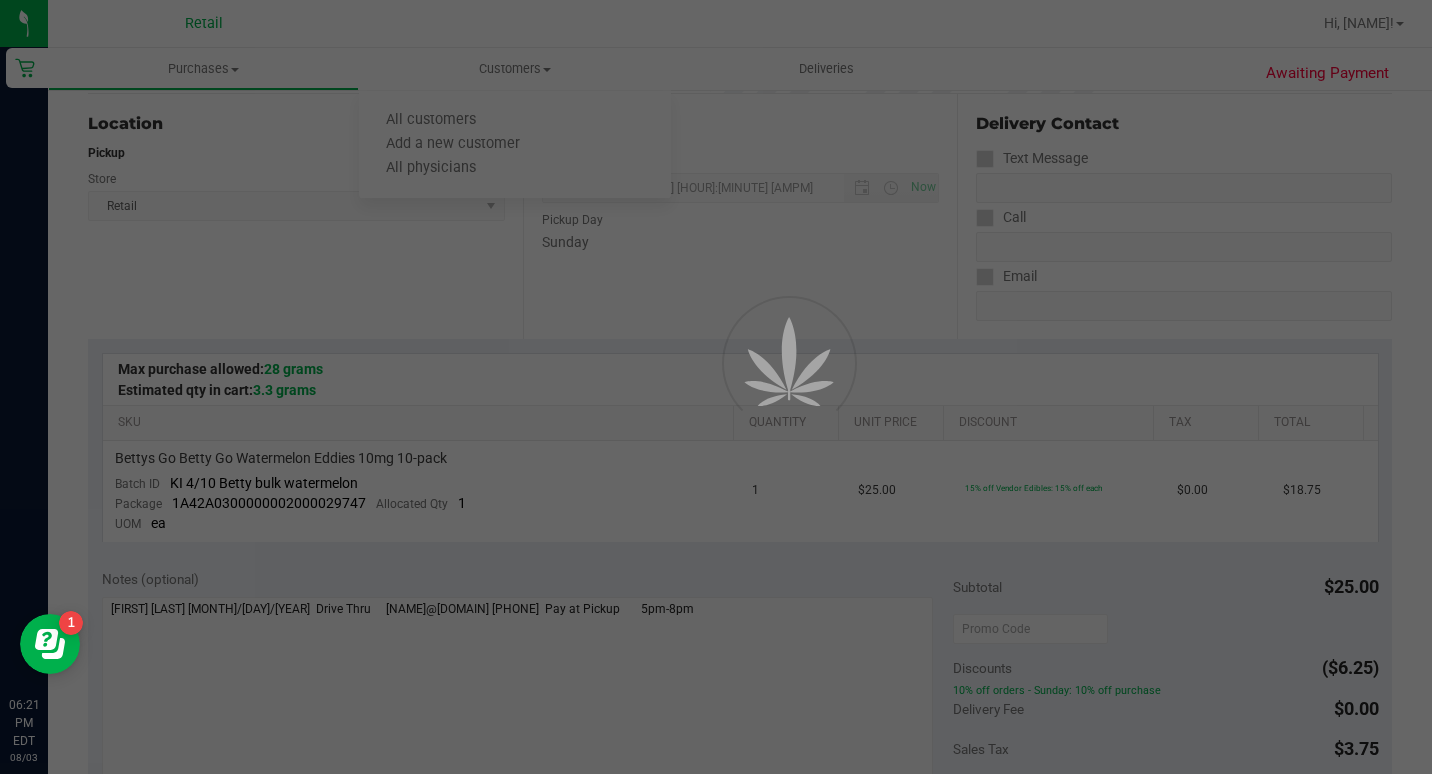 scroll, scrollTop: 0, scrollLeft: 0, axis: both 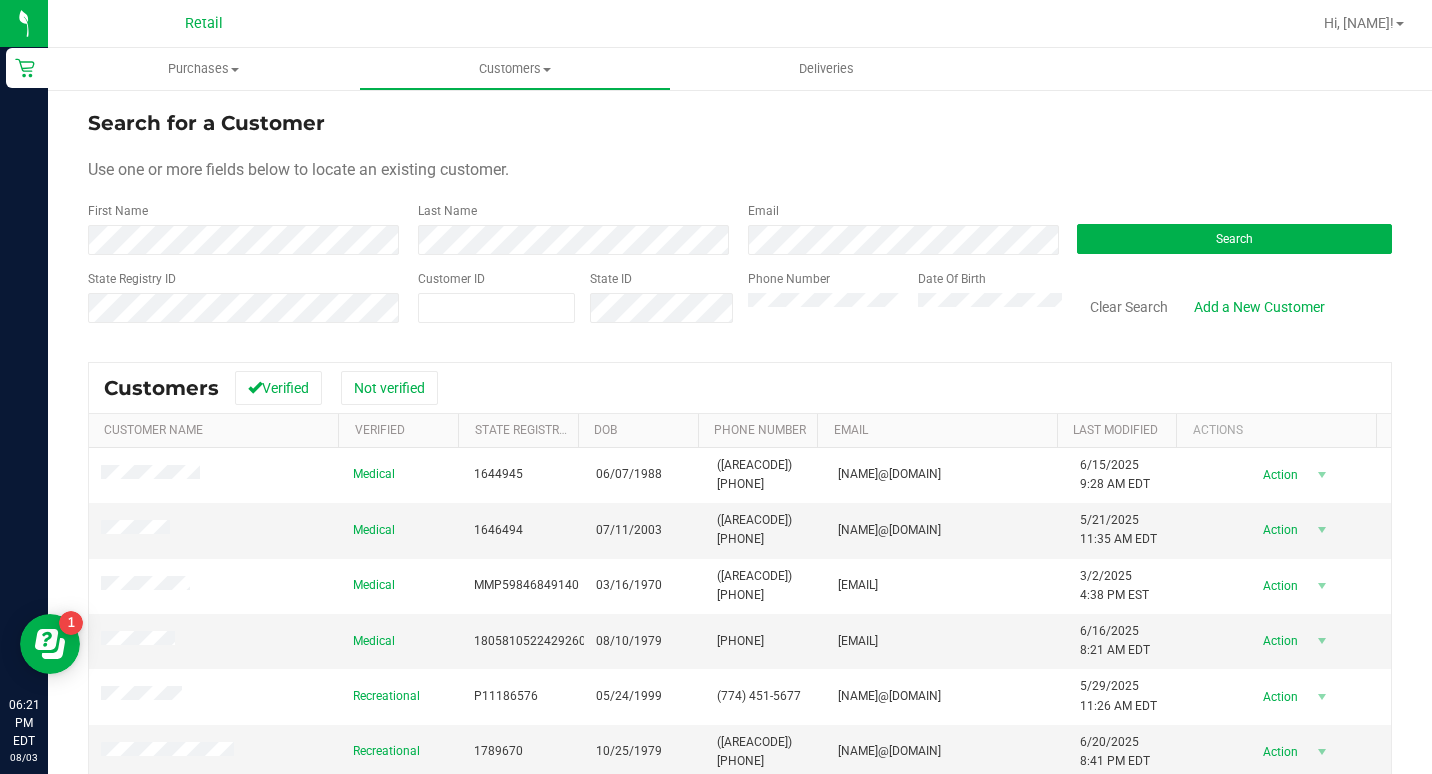 click on "Last Name" at bounding box center [568, 228] 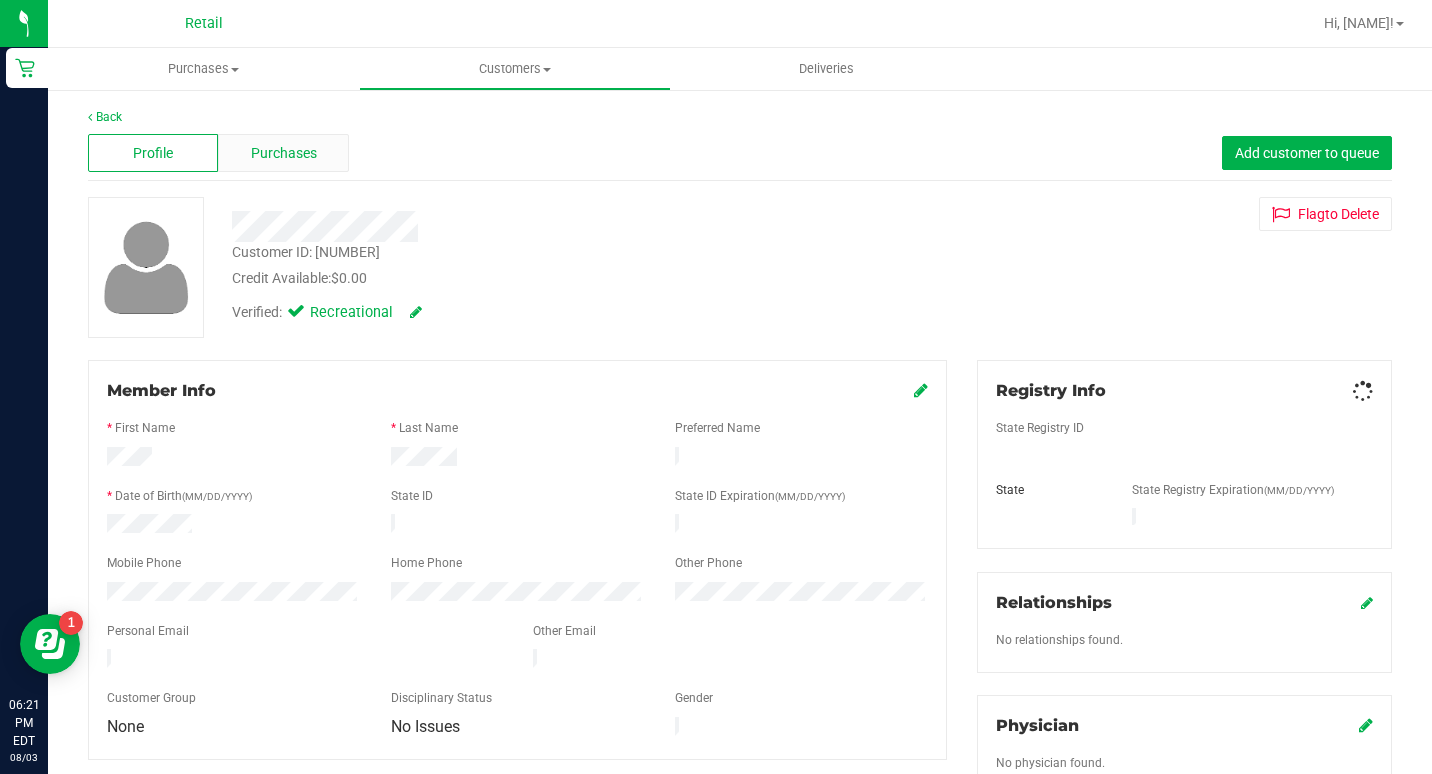 click on "Purchases" at bounding box center [284, 153] 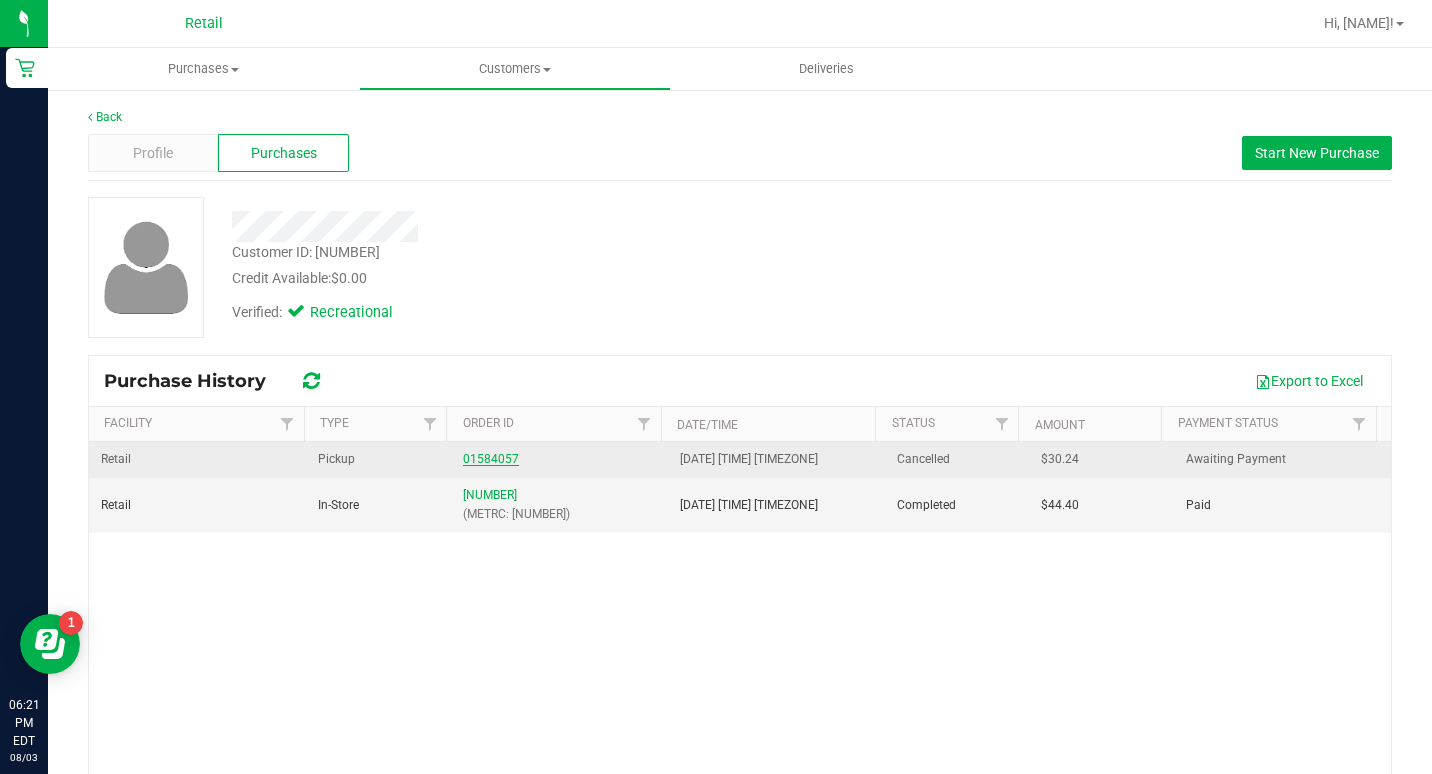 click on "01584057" at bounding box center [491, 459] 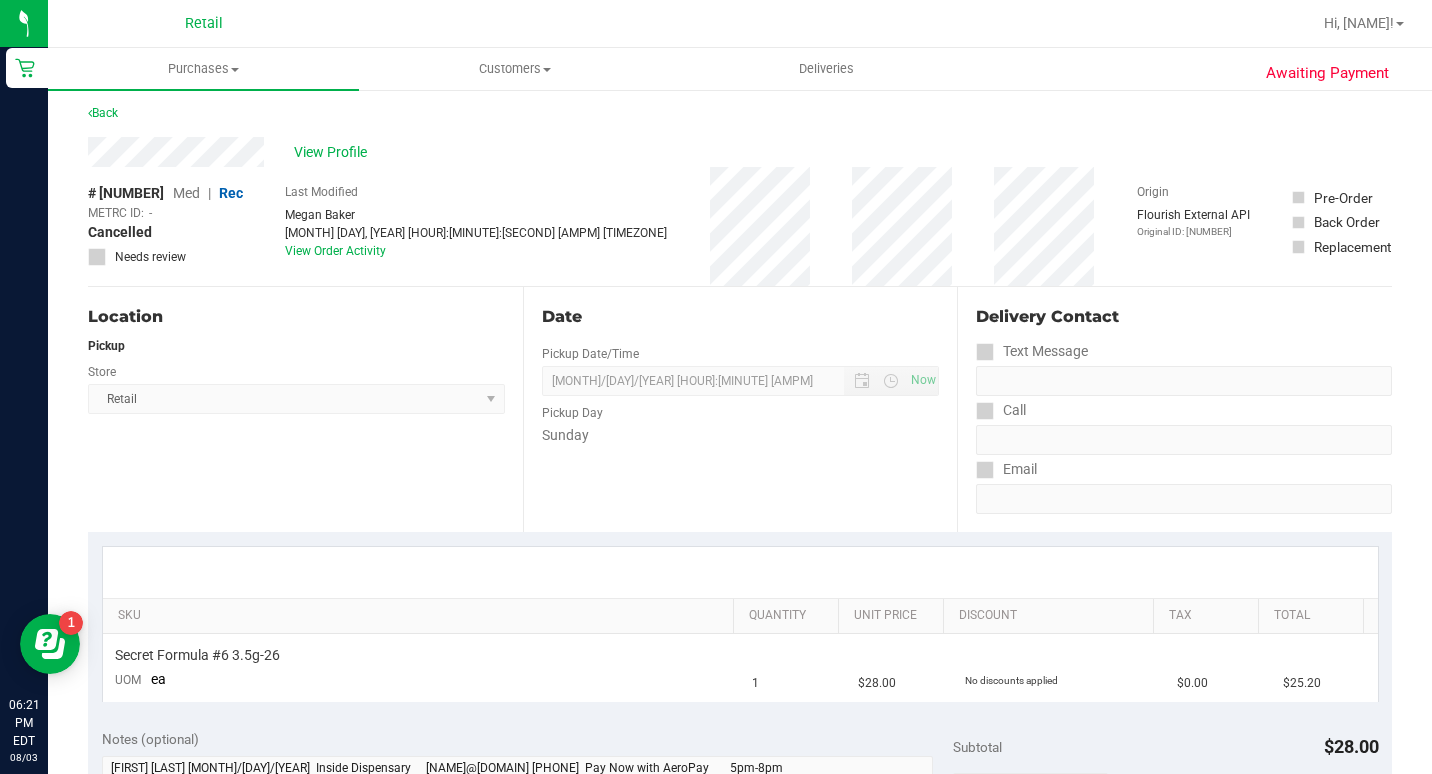 scroll, scrollTop: 0, scrollLeft: 0, axis: both 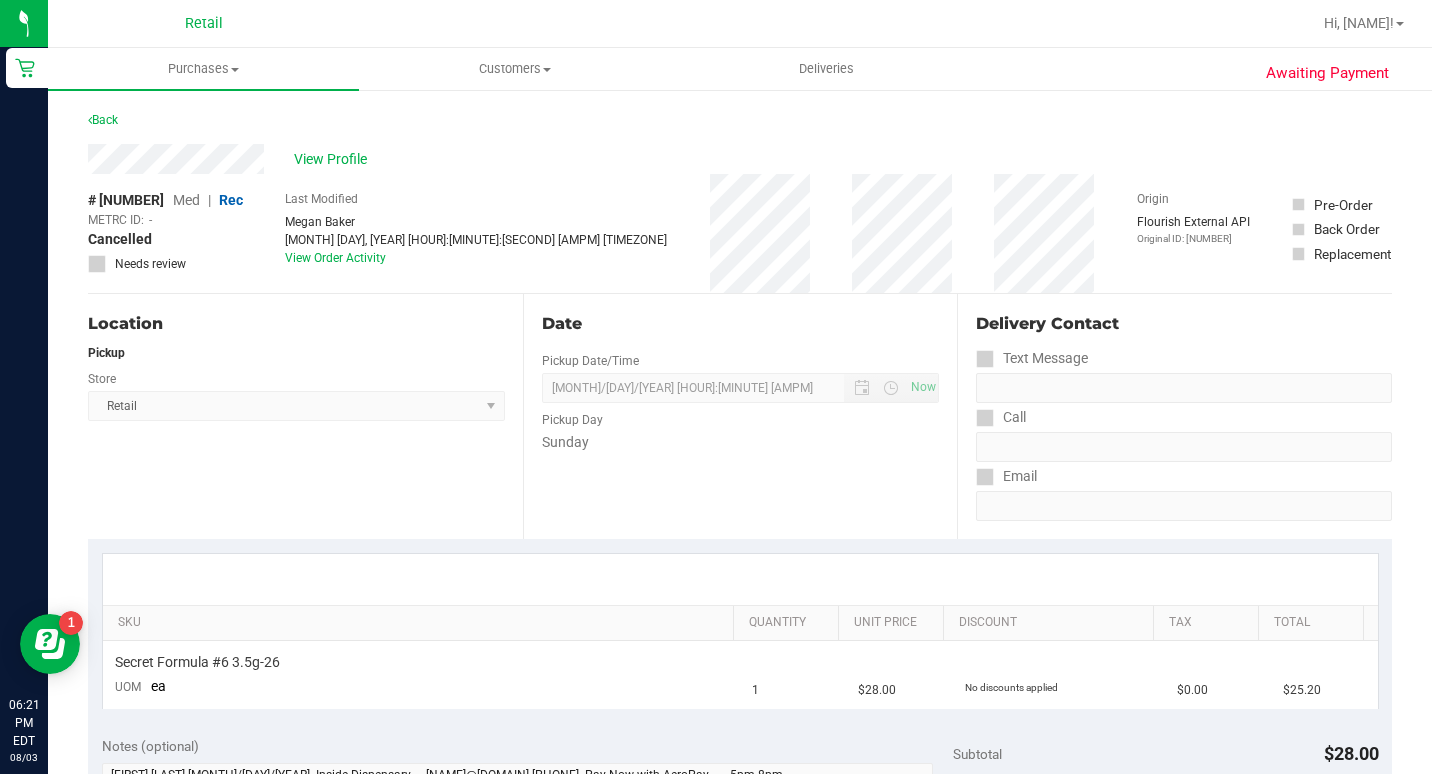 click on "Last Modified
[FIRST] [LAST]
[MONTH] [DAY], [YEAR] [HOUR]:[MINUTE]:[SECOND] [AMPM] [TIMEZONE]
View Order Activity" at bounding box center (476, 233) 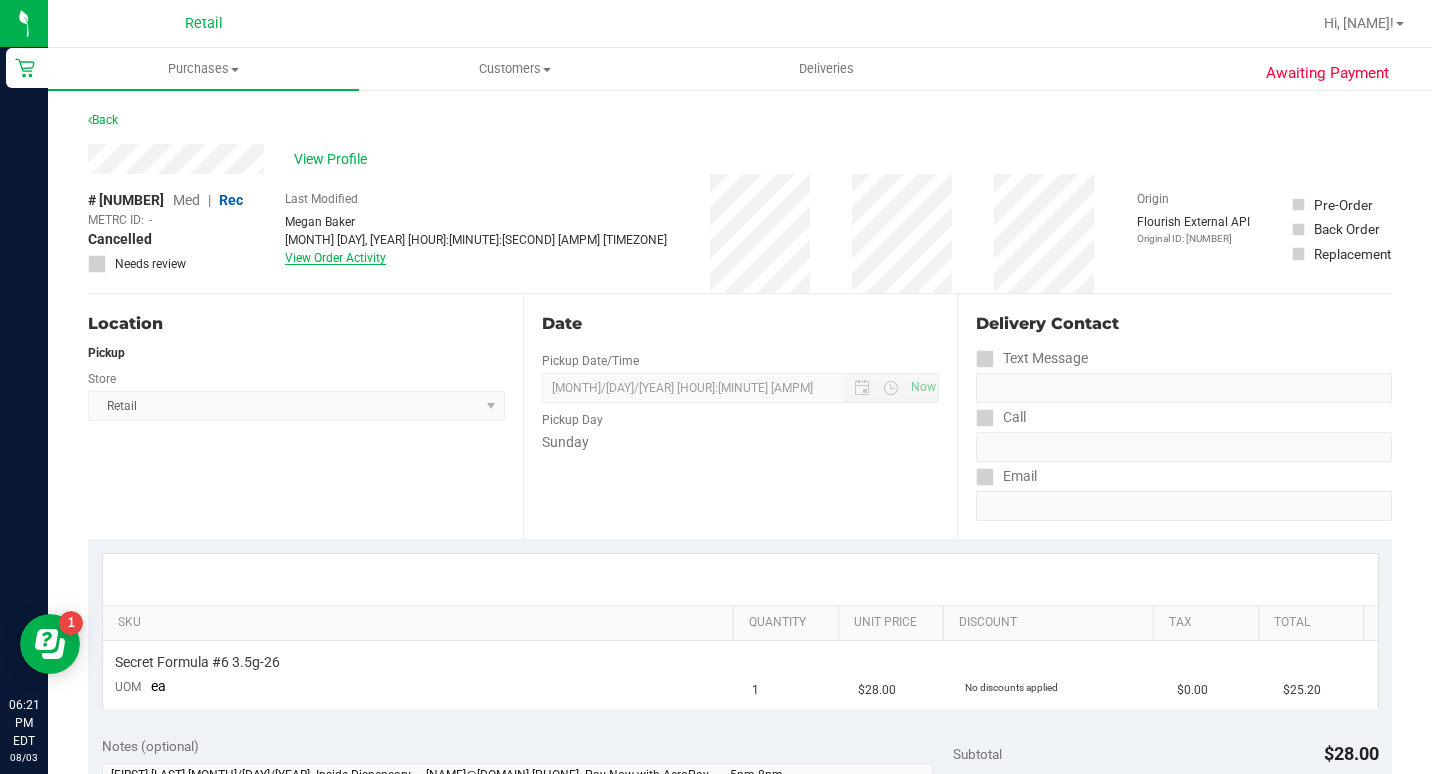 click on "View Order Activity" at bounding box center (335, 258) 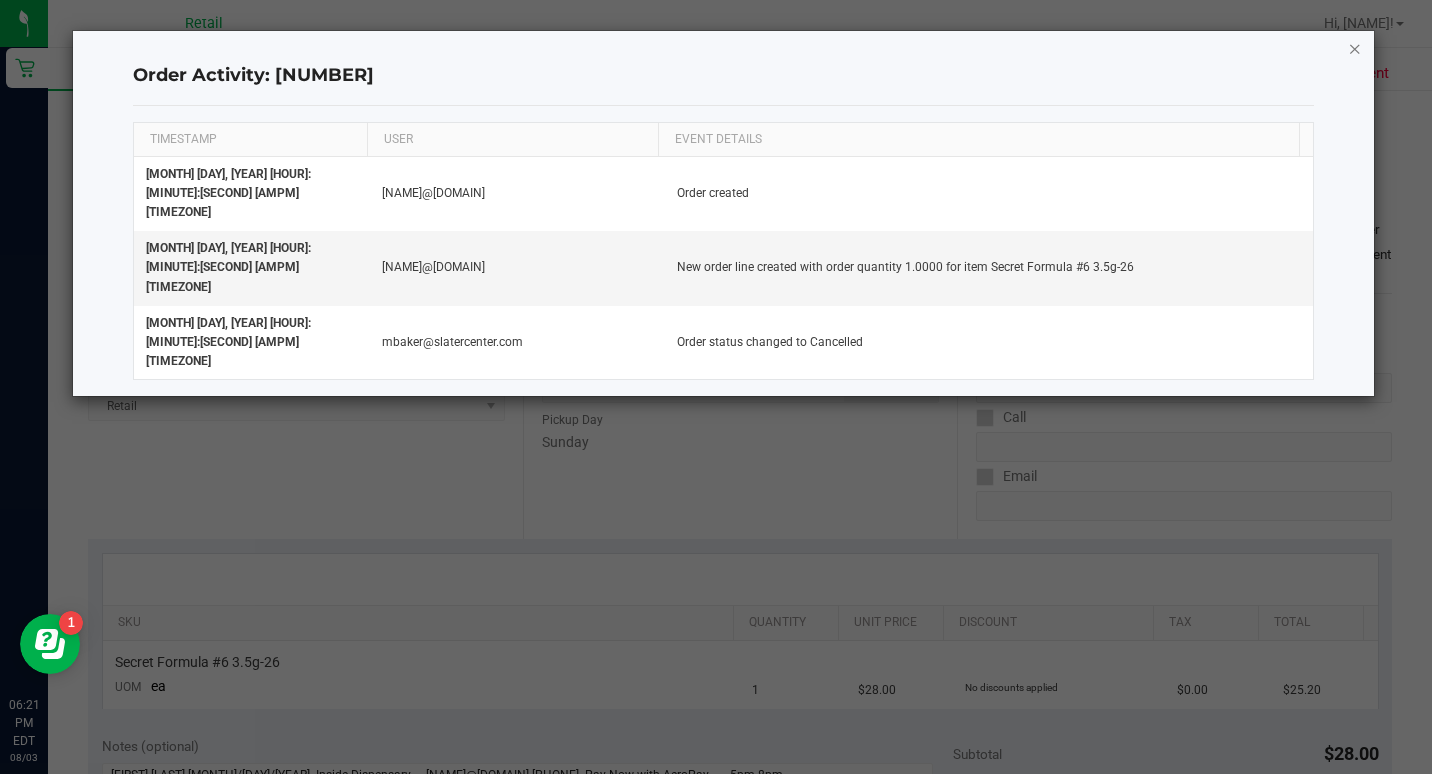 click 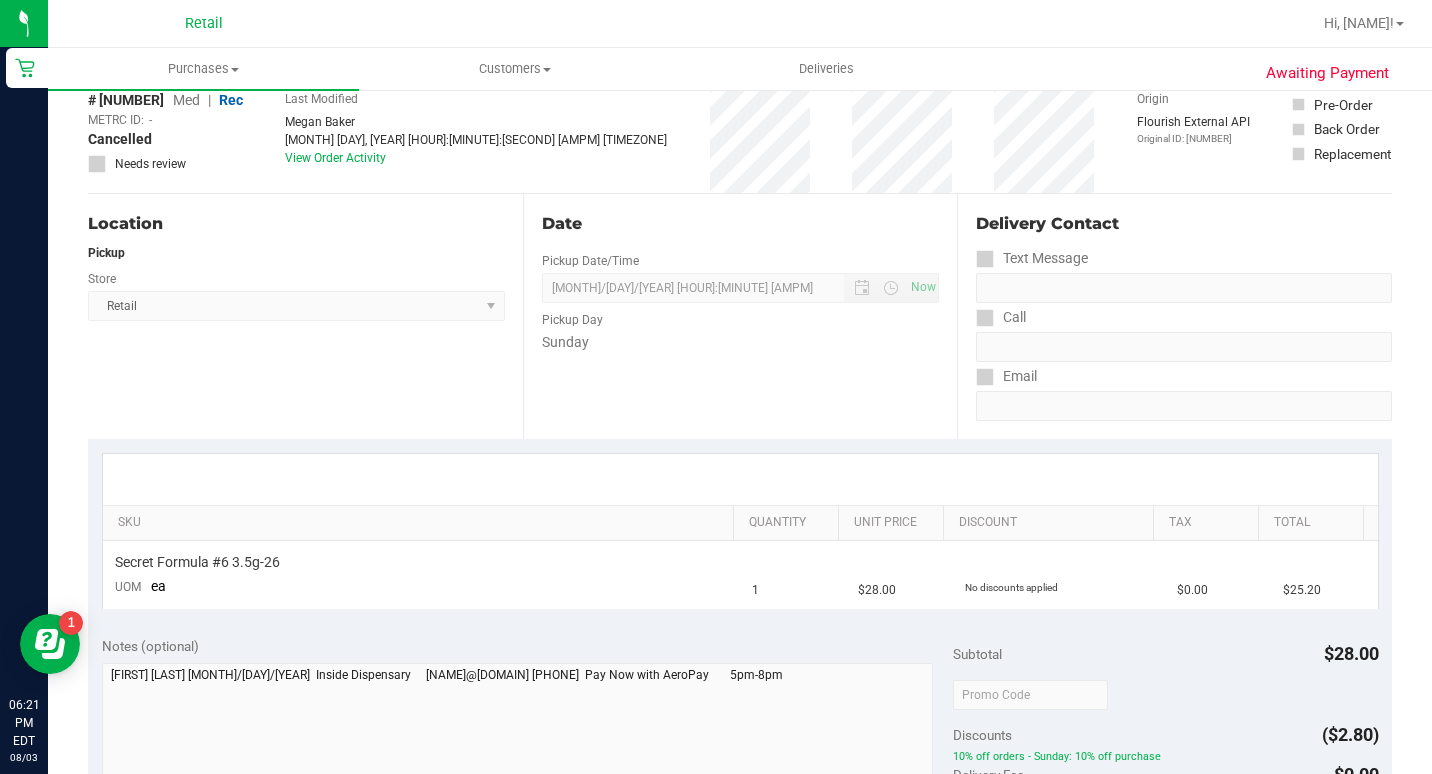 scroll, scrollTop: 0, scrollLeft: 0, axis: both 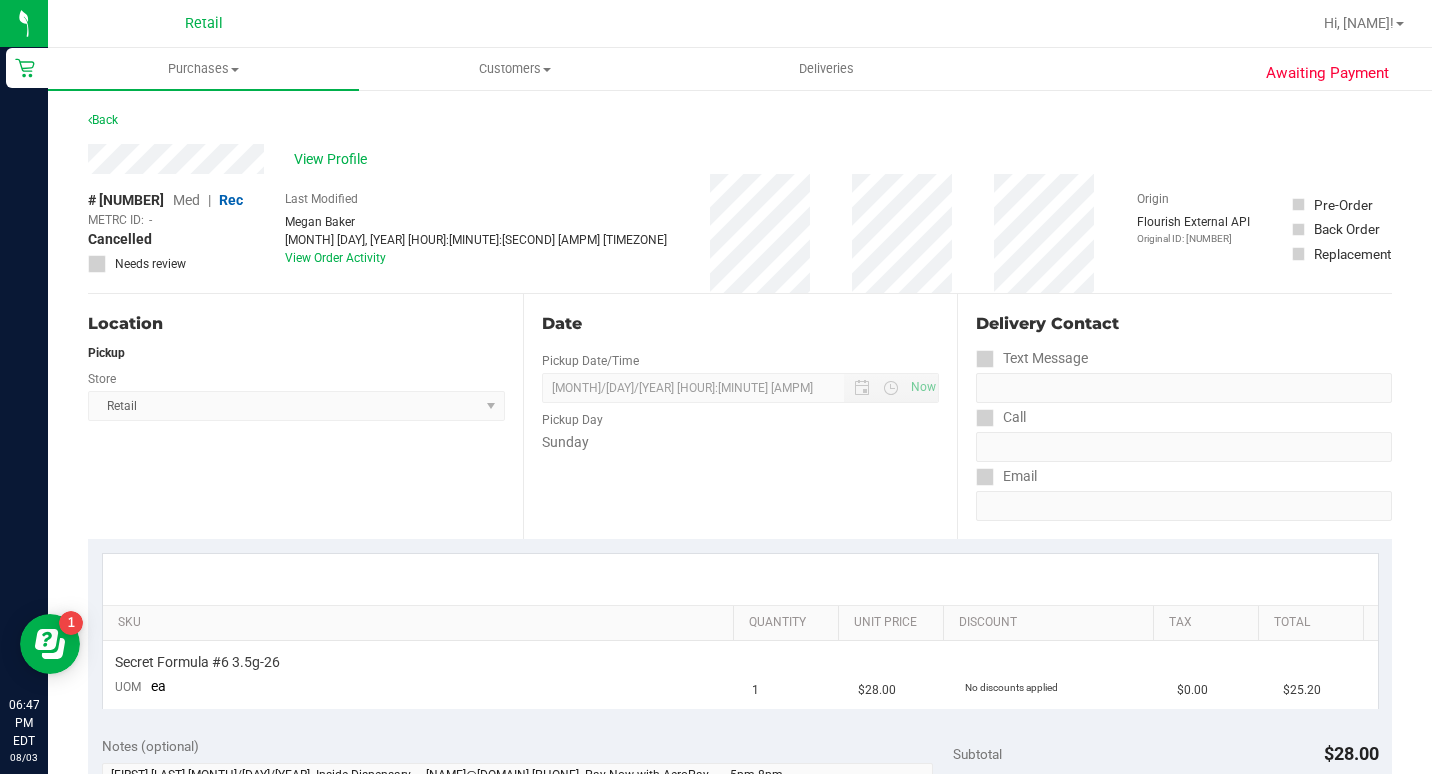 click at bounding box center (834, 23) 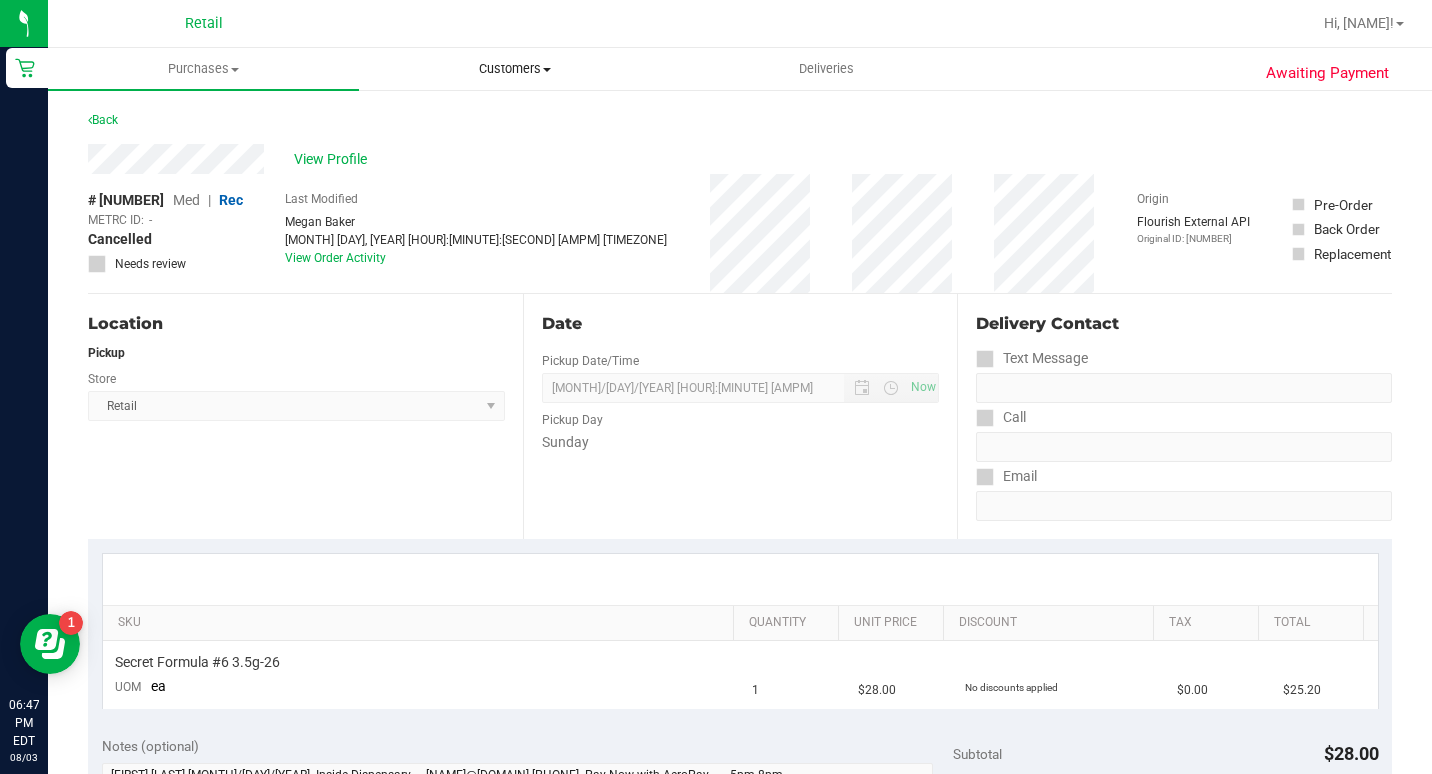 click on "Customers" at bounding box center (514, 69) 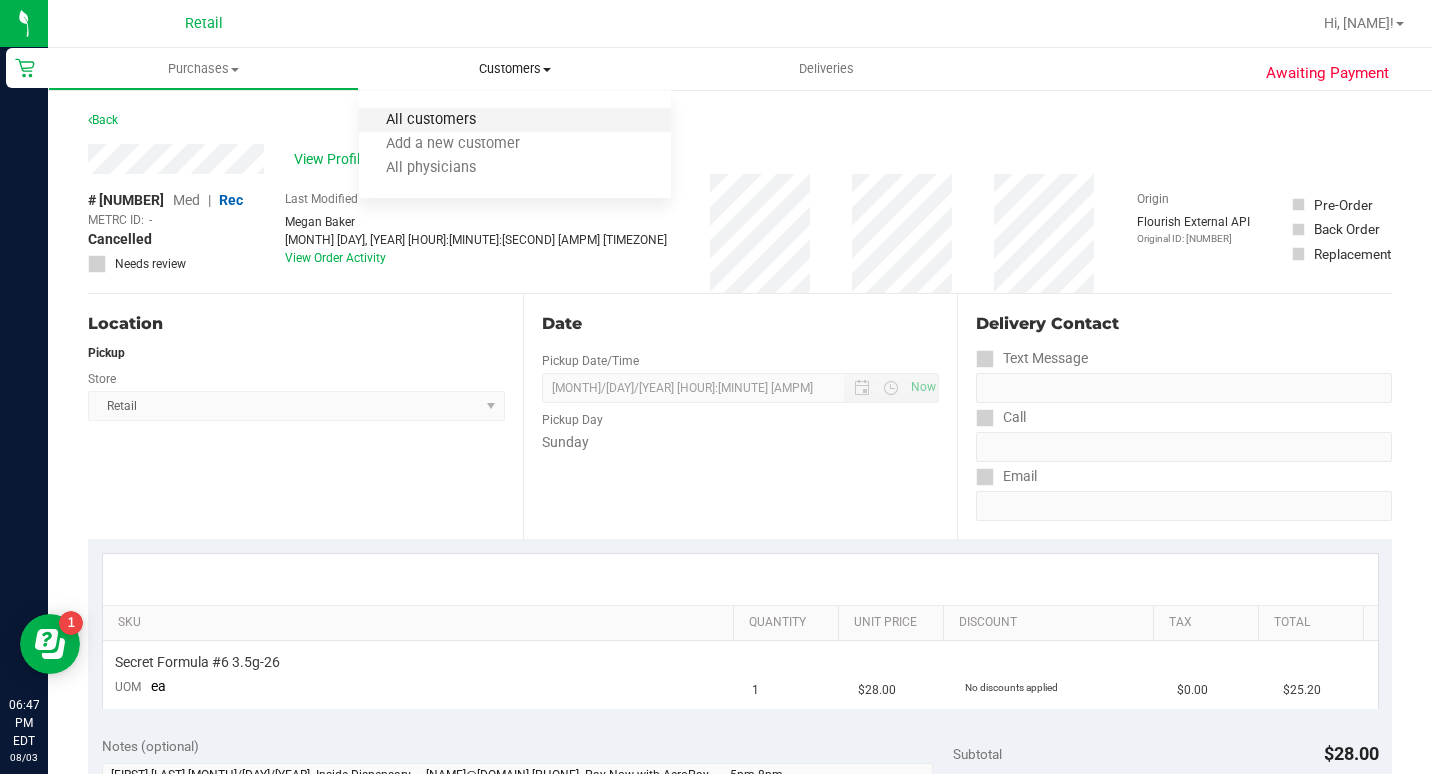 click on "All customers" at bounding box center (431, 120) 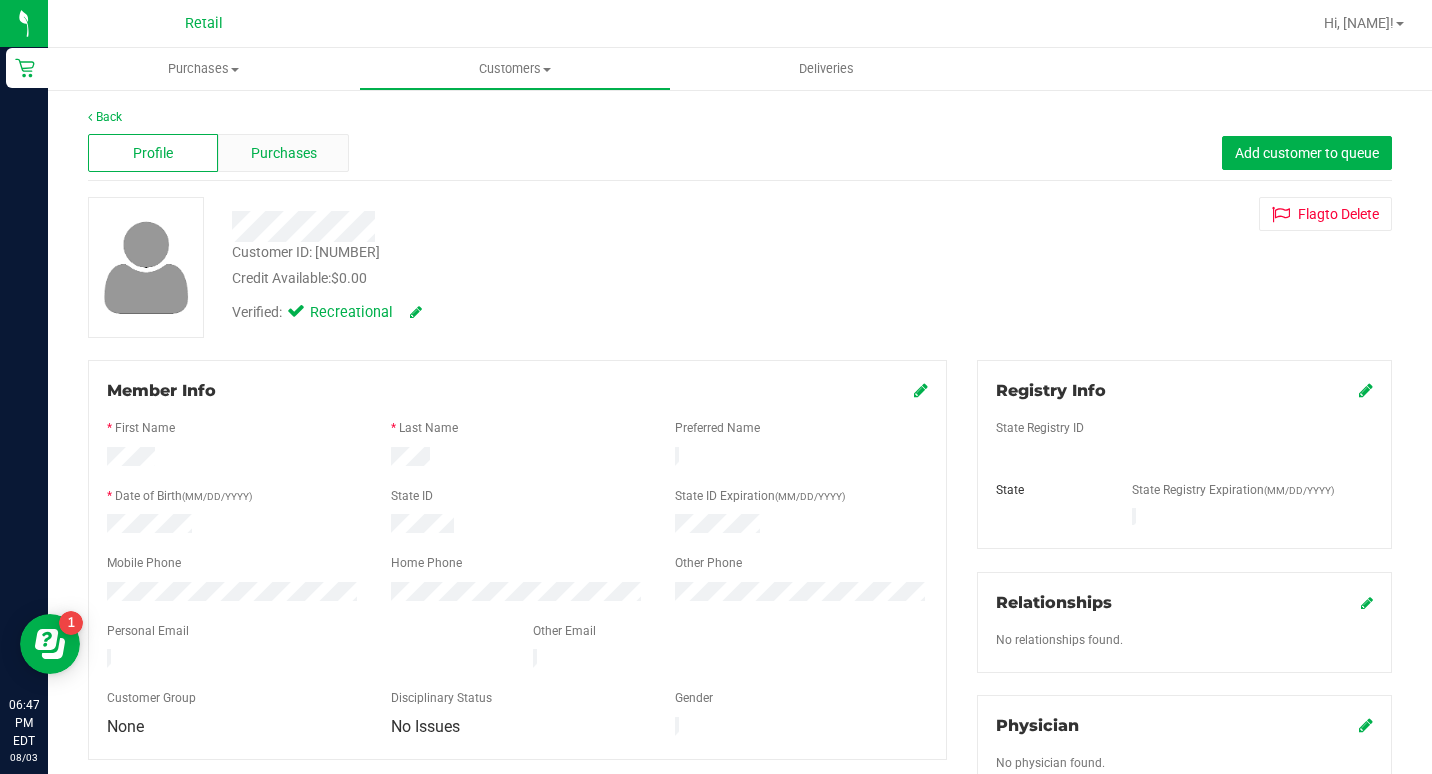 click on "Purchases" at bounding box center (283, 153) 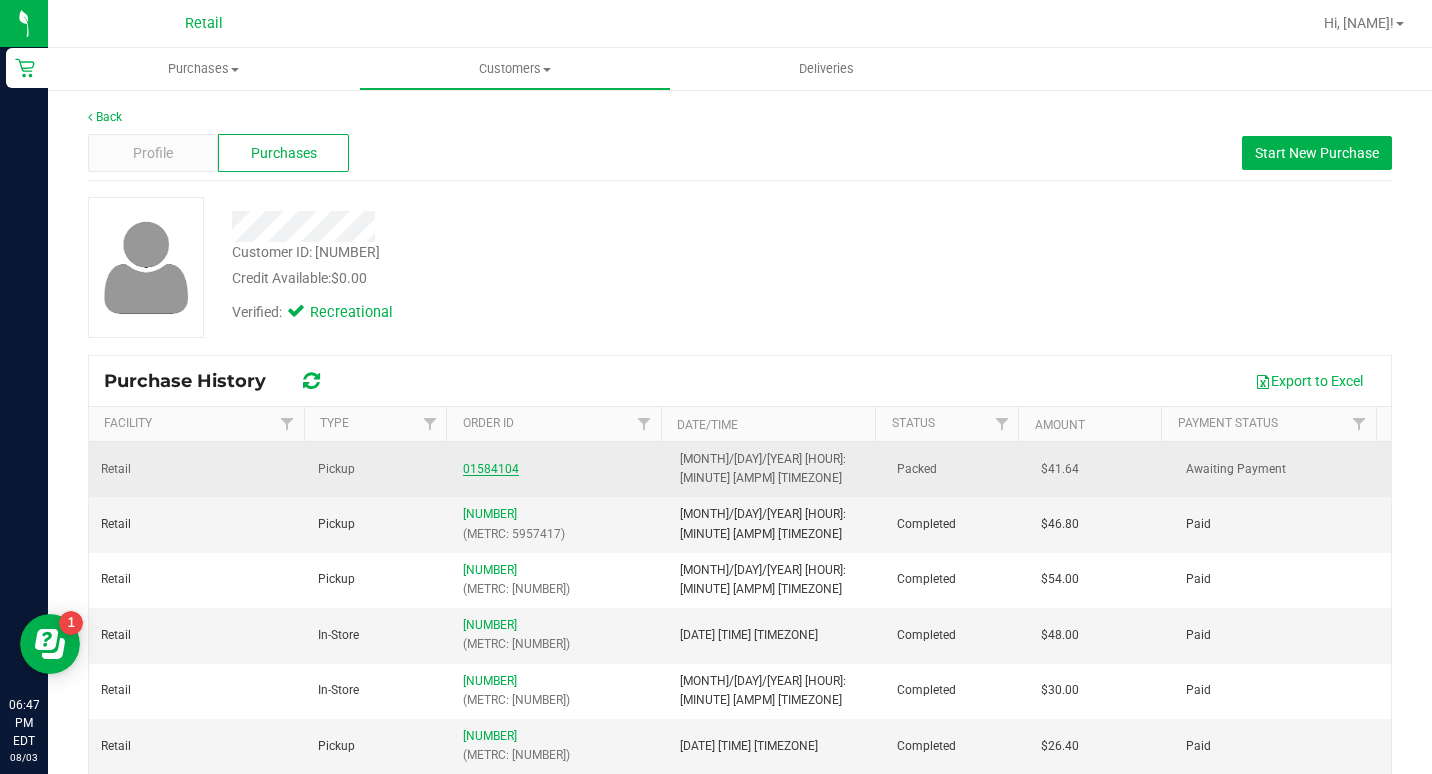 click on "01584104" at bounding box center [491, 469] 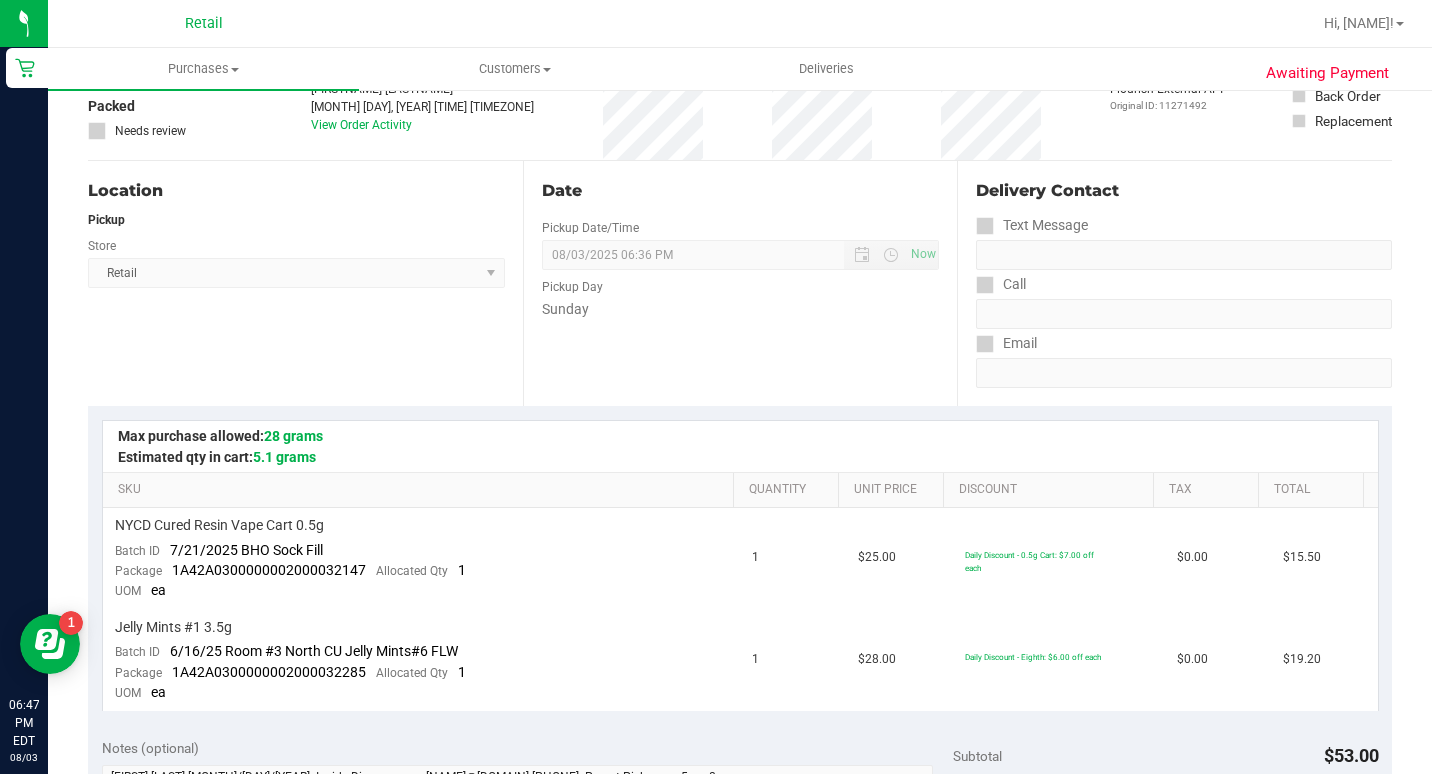 scroll, scrollTop: 0, scrollLeft: 0, axis: both 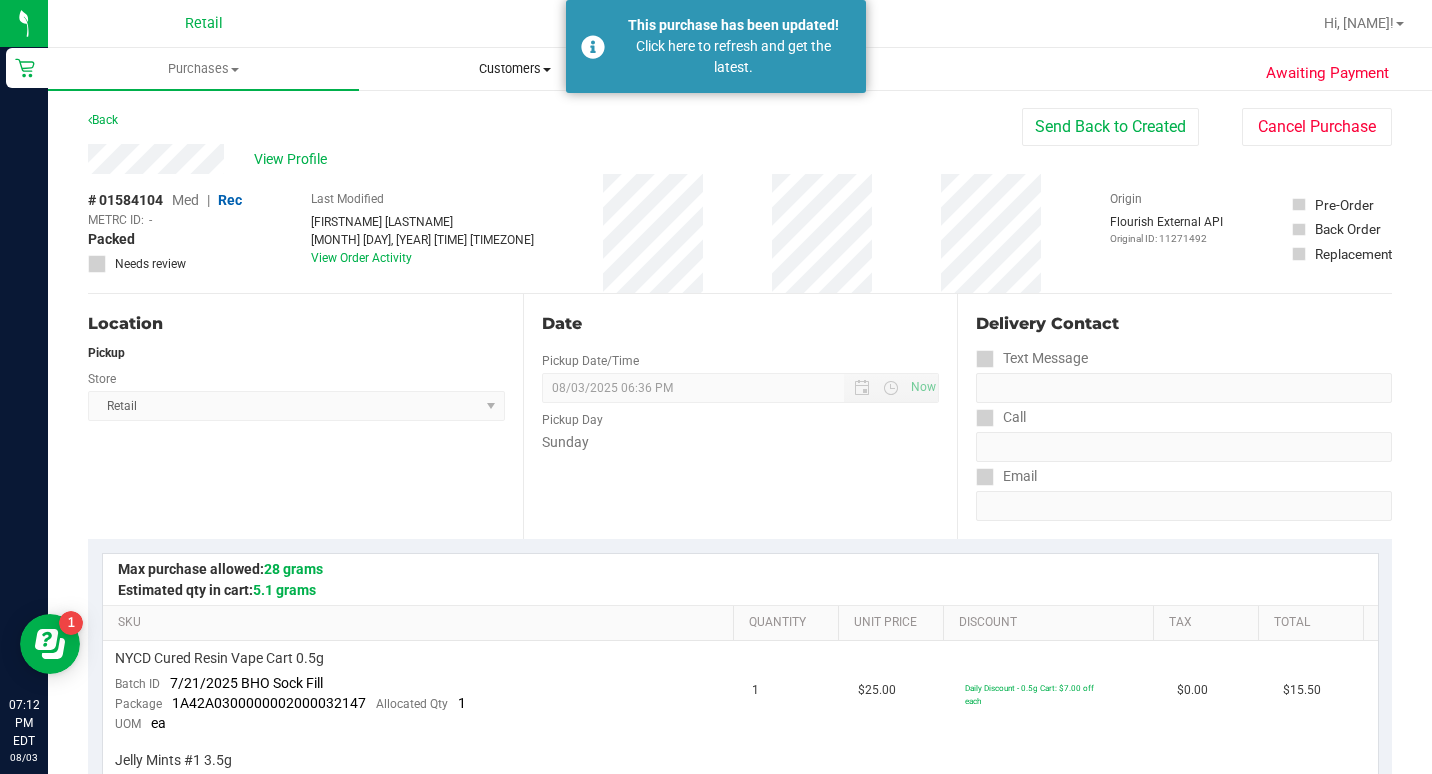 click on "Customers
All customers
Add a new customer
All physicians" at bounding box center [514, 69] 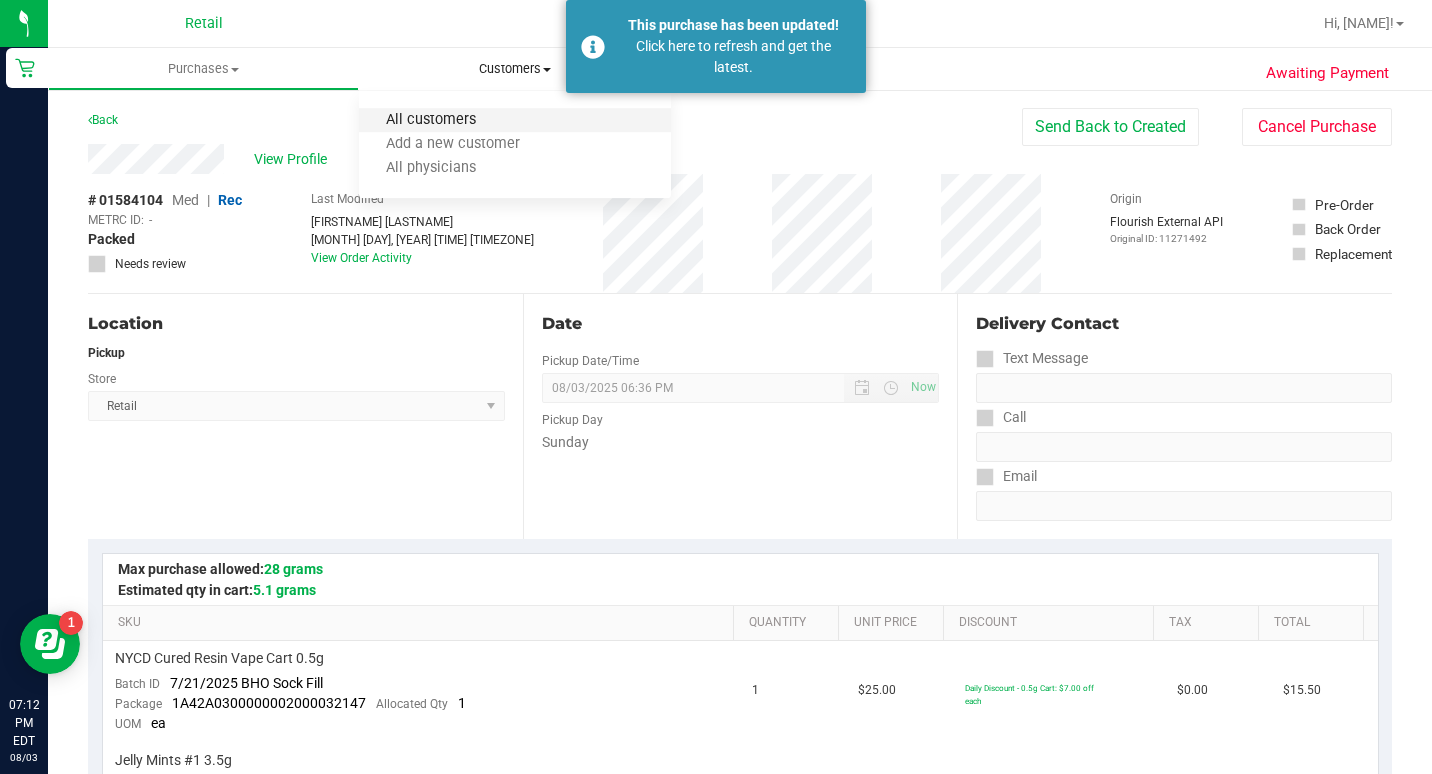 click on "All customers" at bounding box center [431, 120] 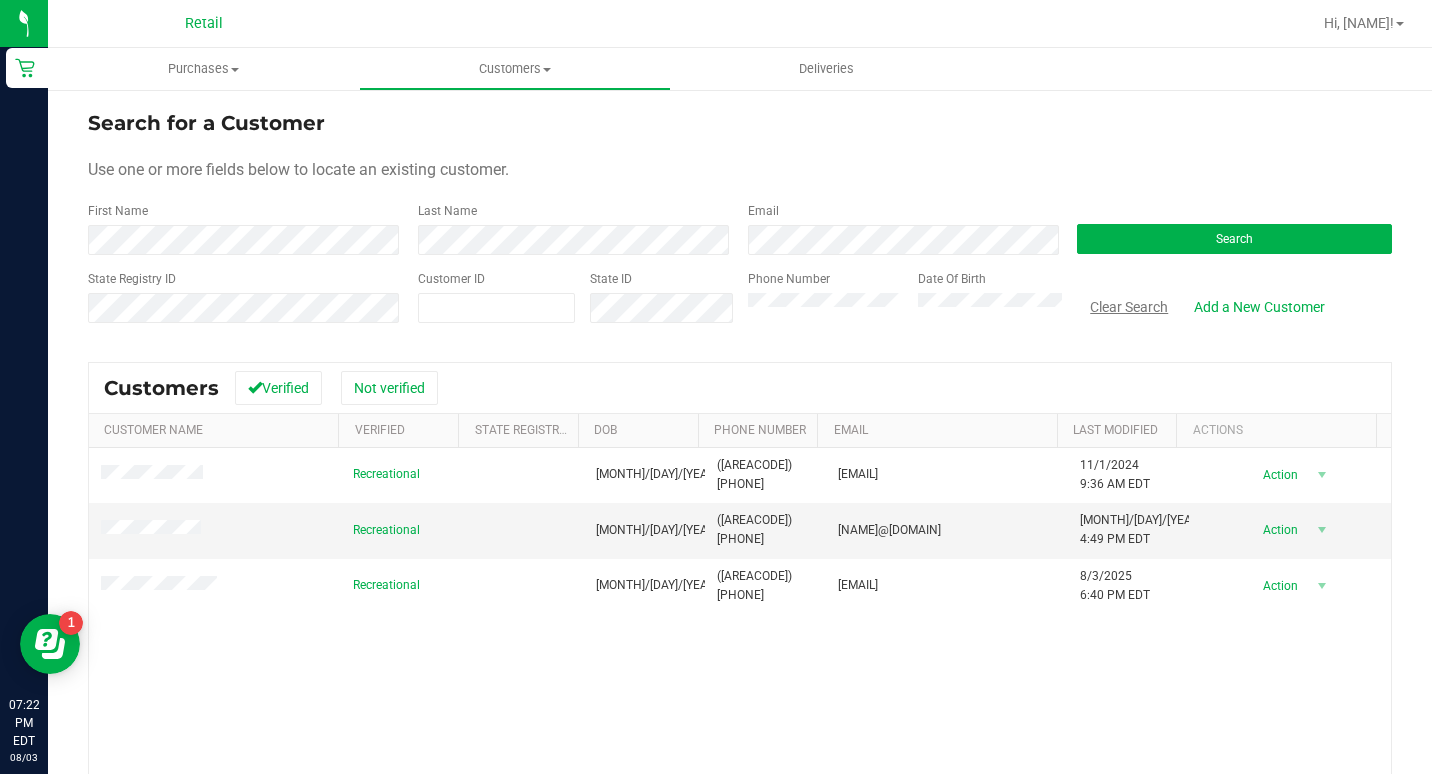 drag, startPoint x: 1124, startPoint y: 298, endPoint x: 475, endPoint y: 272, distance: 649.52057 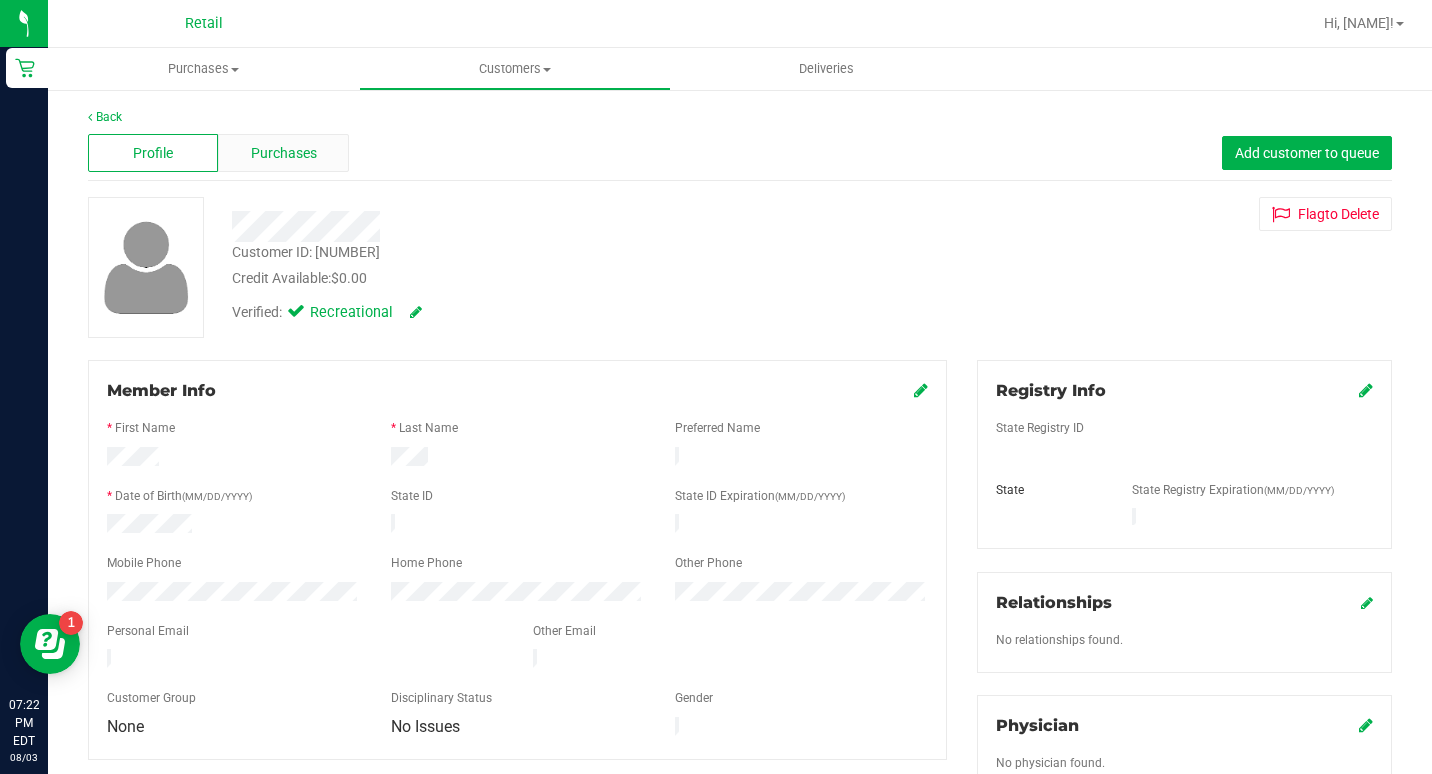 click on "Purchases" at bounding box center [283, 153] 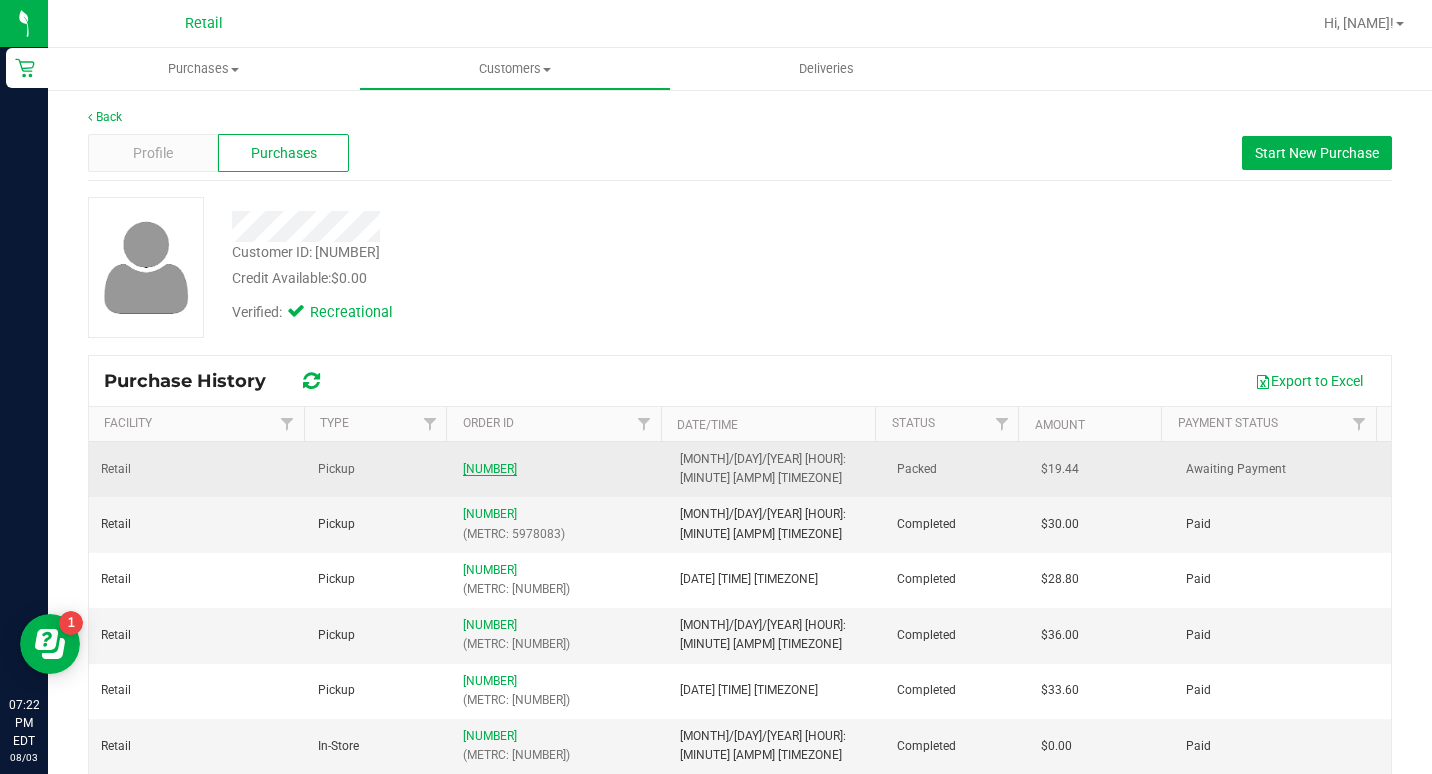 click on "[NUMBER]" at bounding box center (490, 469) 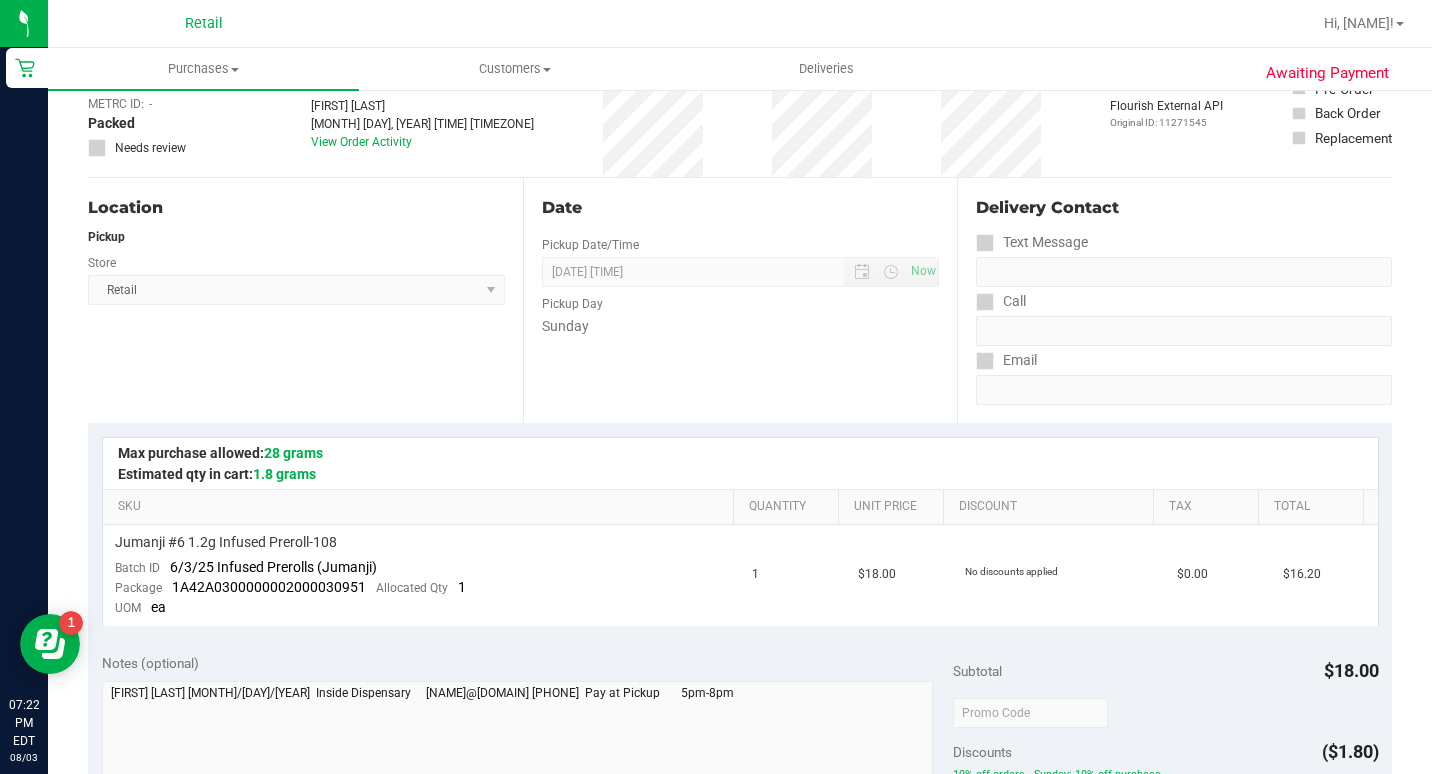 scroll, scrollTop: 0, scrollLeft: 0, axis: both 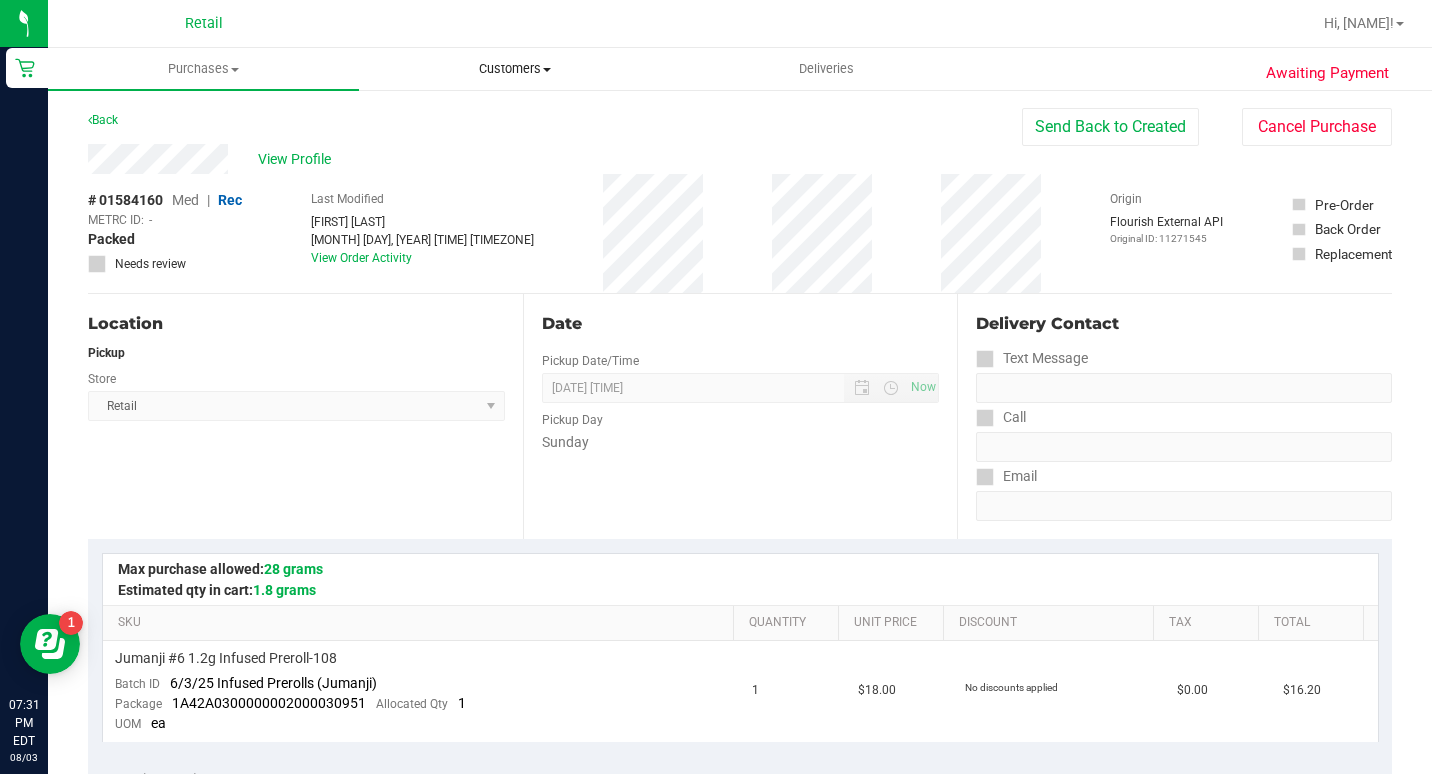 click on "Customers
All customers
Add a new customer
All physicians" at bounding box center (514, 69) 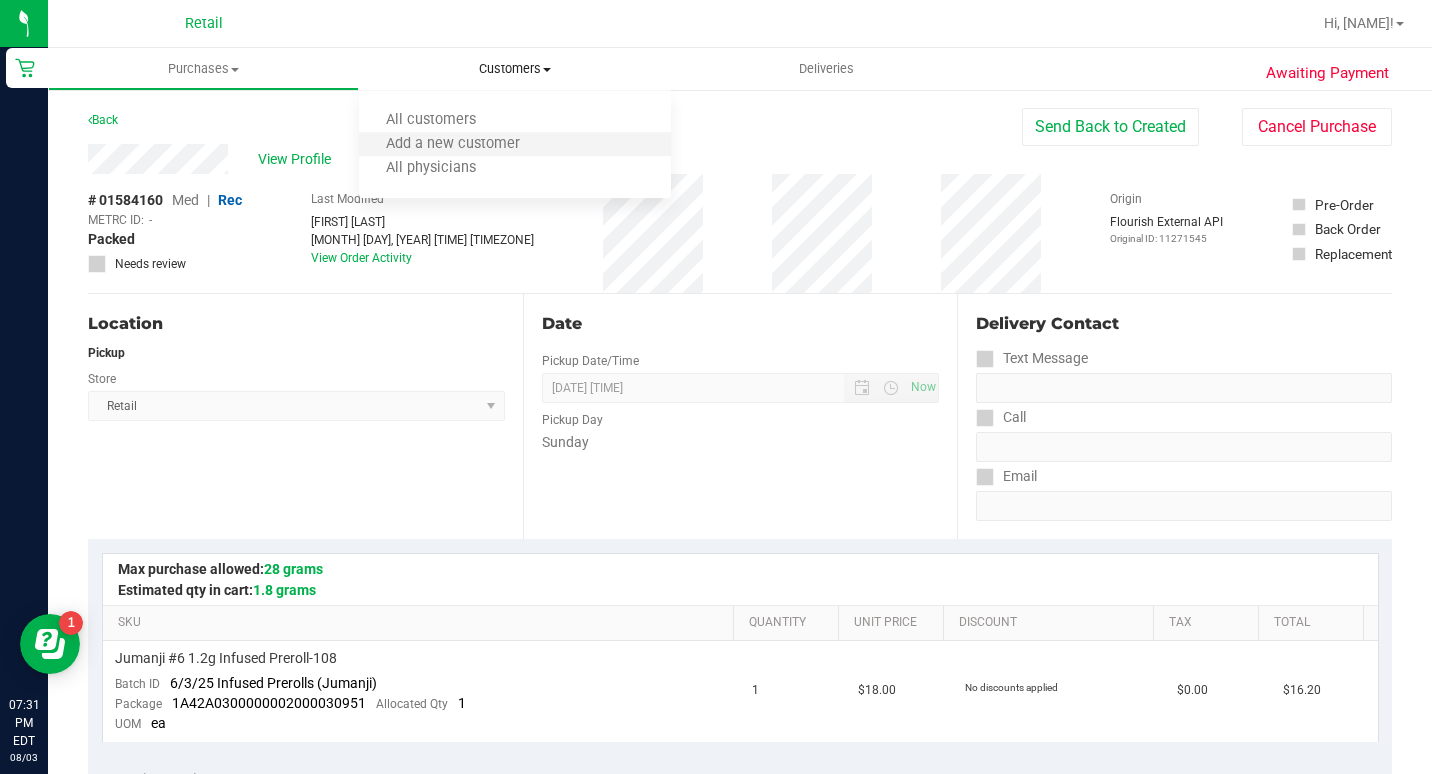 click on "Add a new customer" at bounding box center [514, 145] 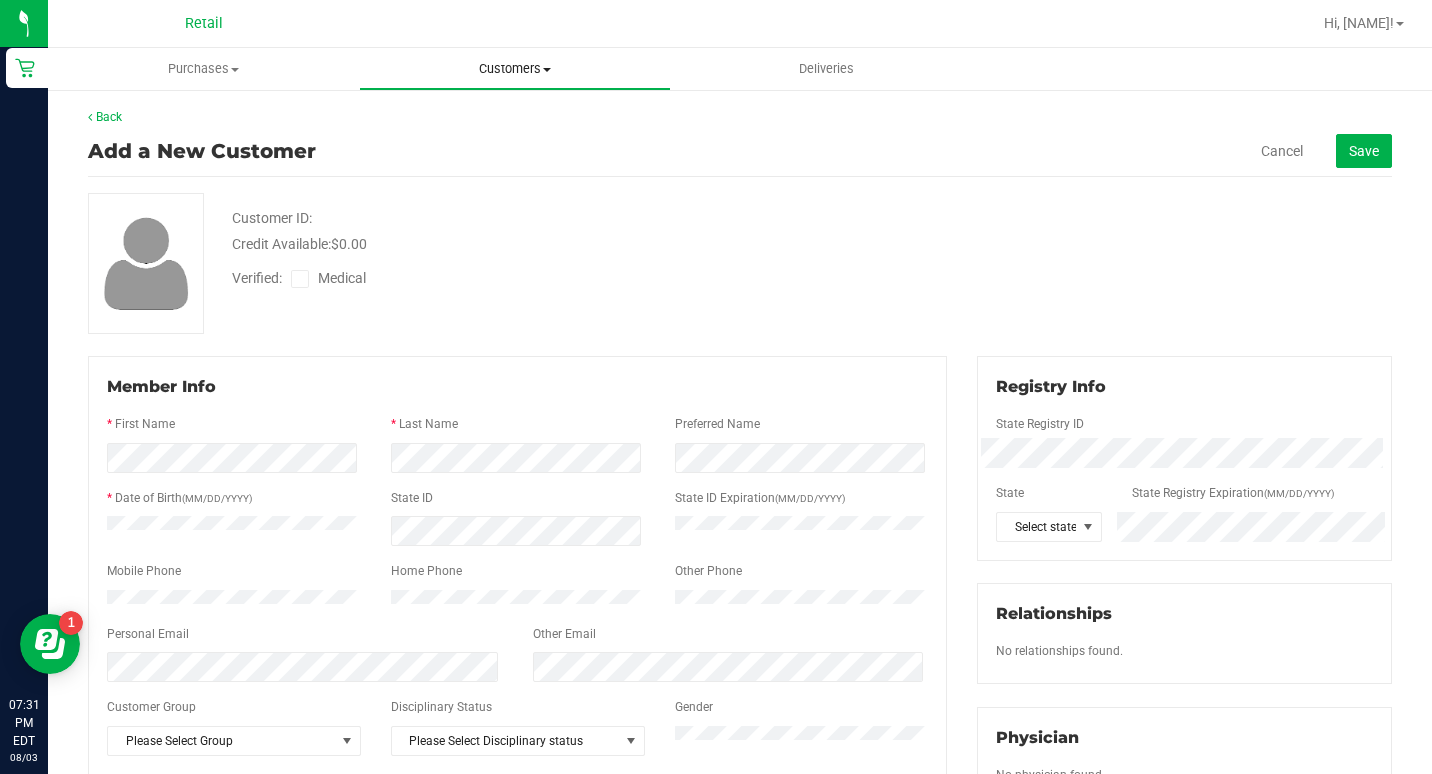 click on "Customers" at bounding box center (514, 69) 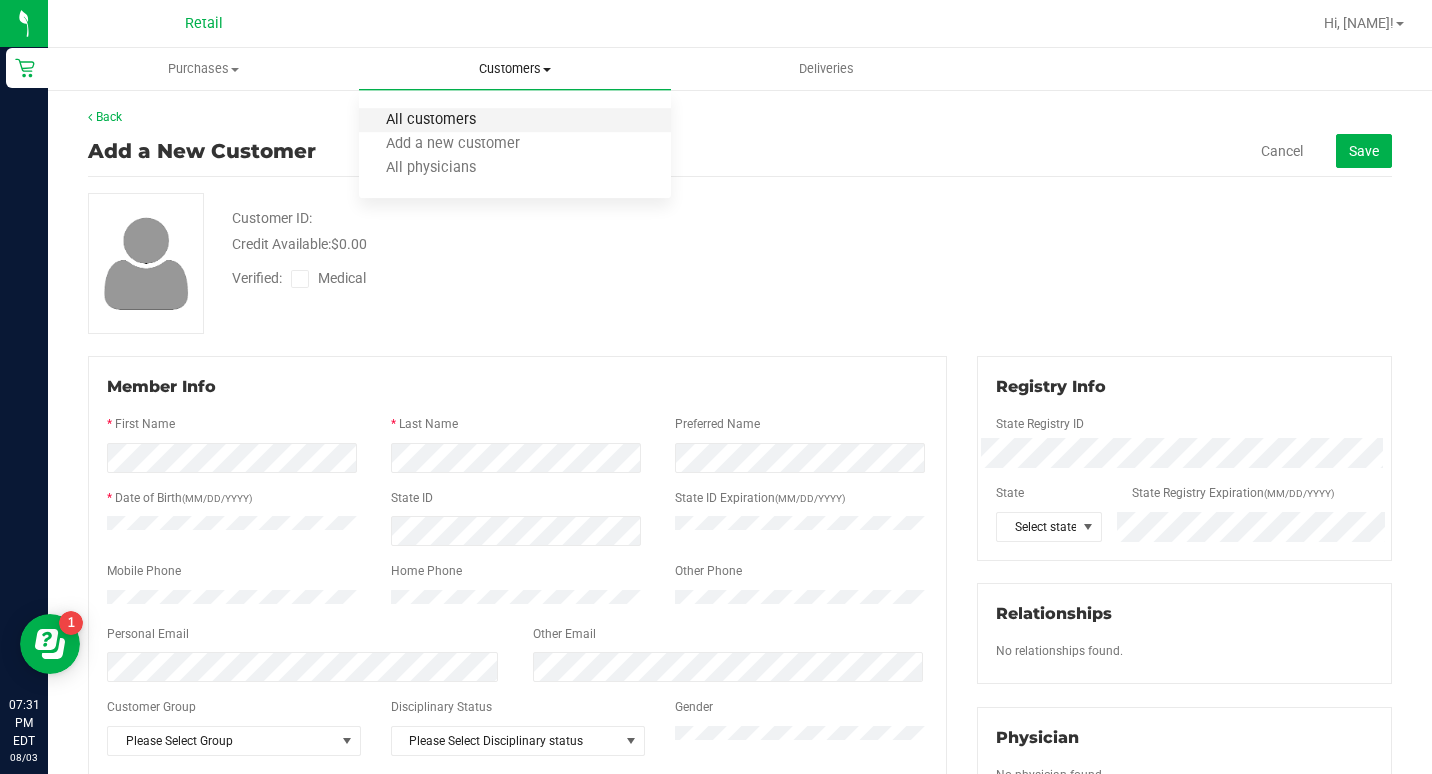 click on "All customers" at bounding box center (431, 120) 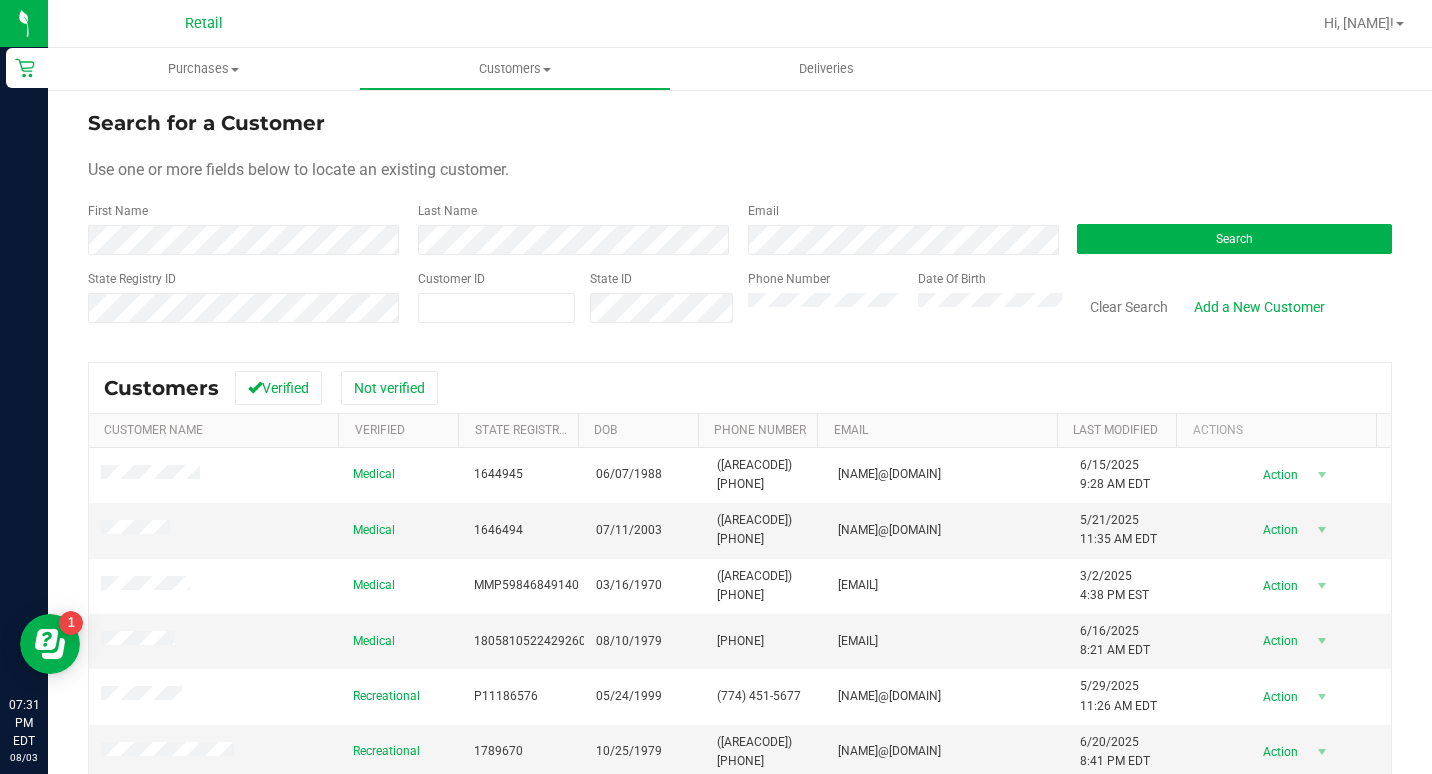 click on "First Name" at bounding box center (245, 228) 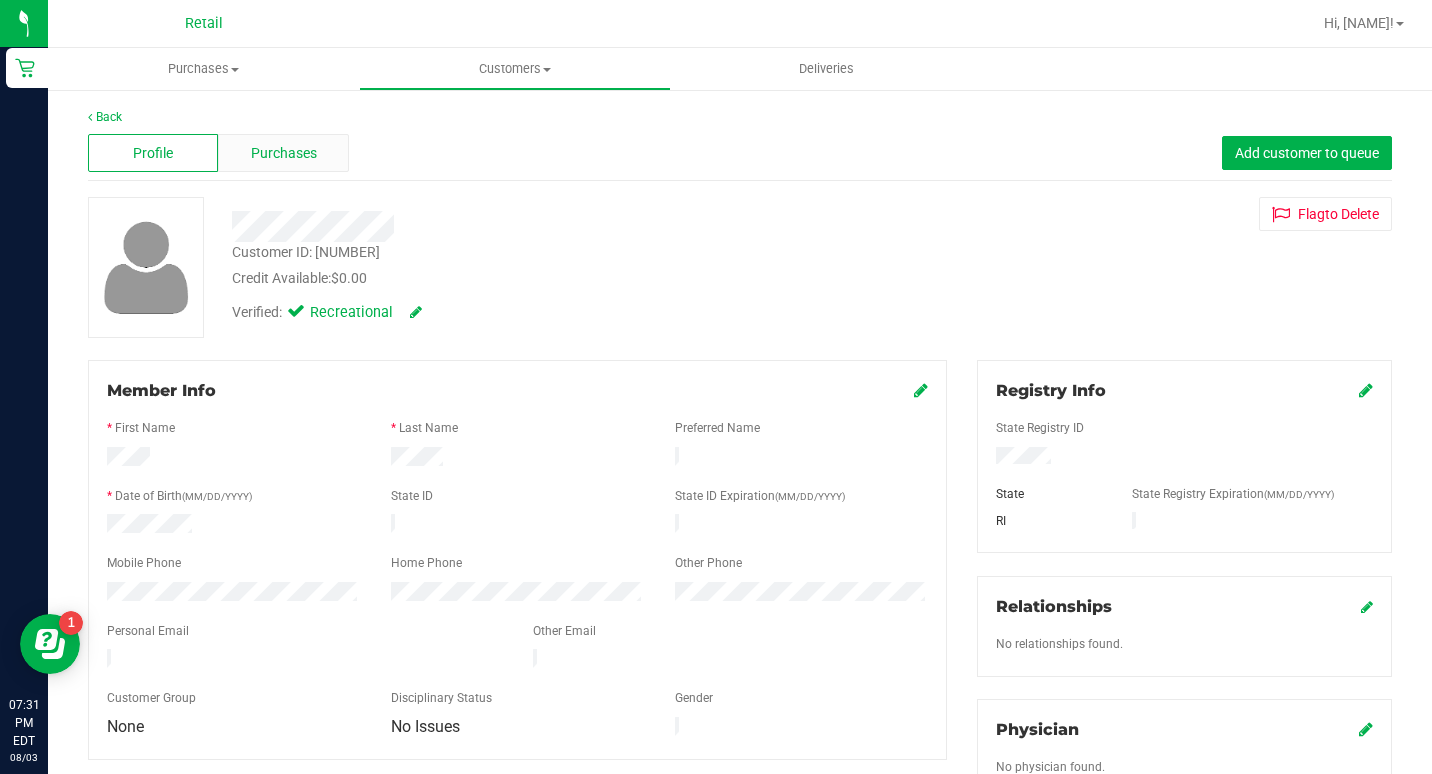 click on "Purchases" at bounding box center (284, 153) 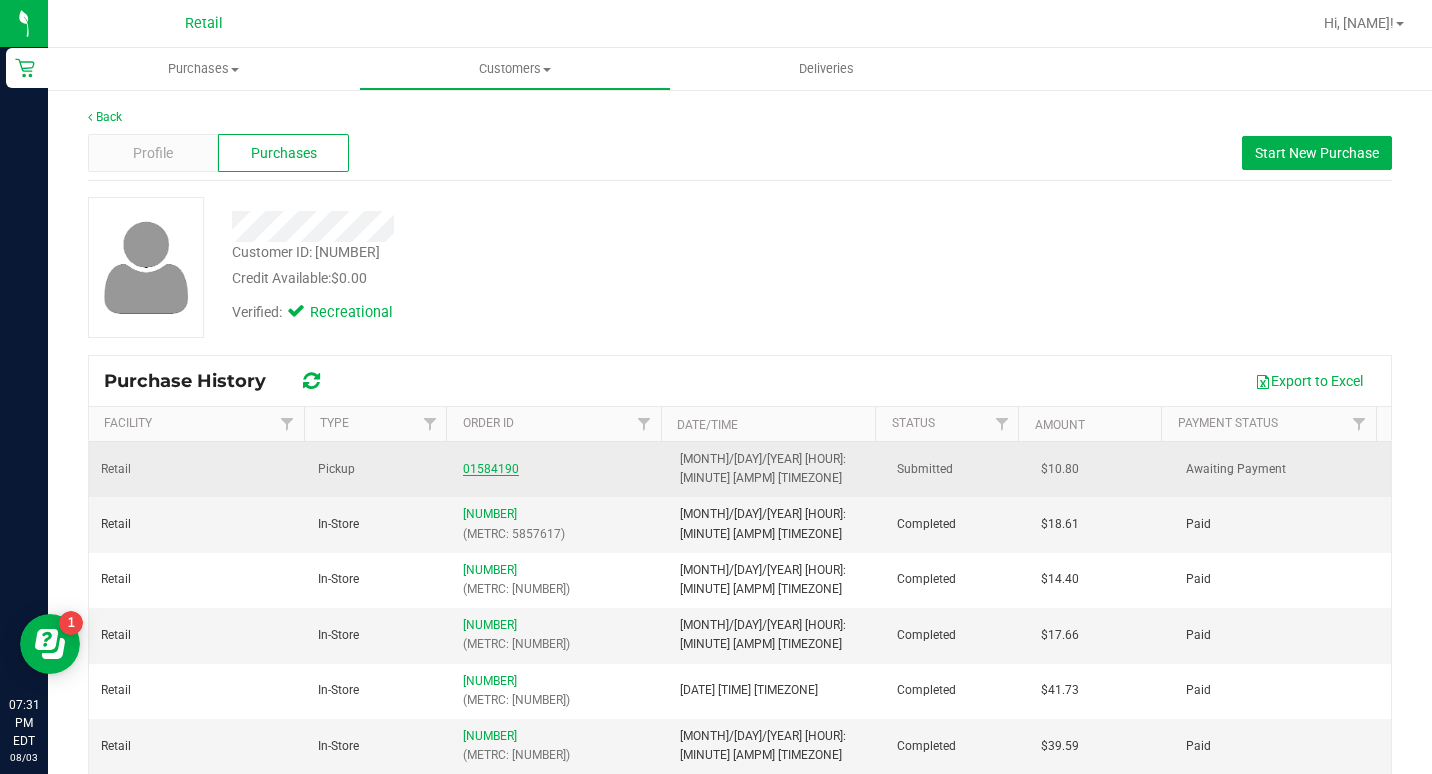 click on "01584190" at bounding box center (491, 469) 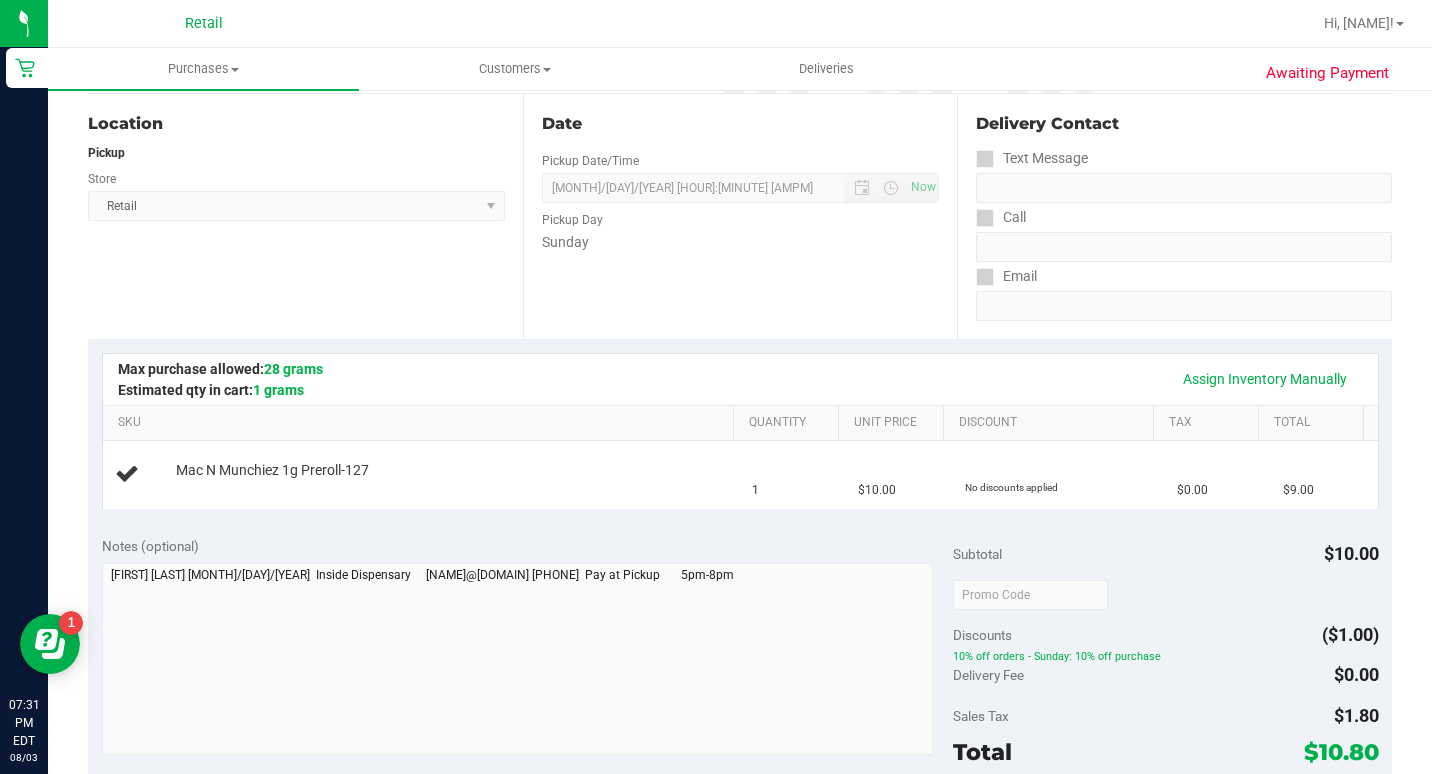 scroll, scrollTop: 0, scrollLeft: 0, axis: both 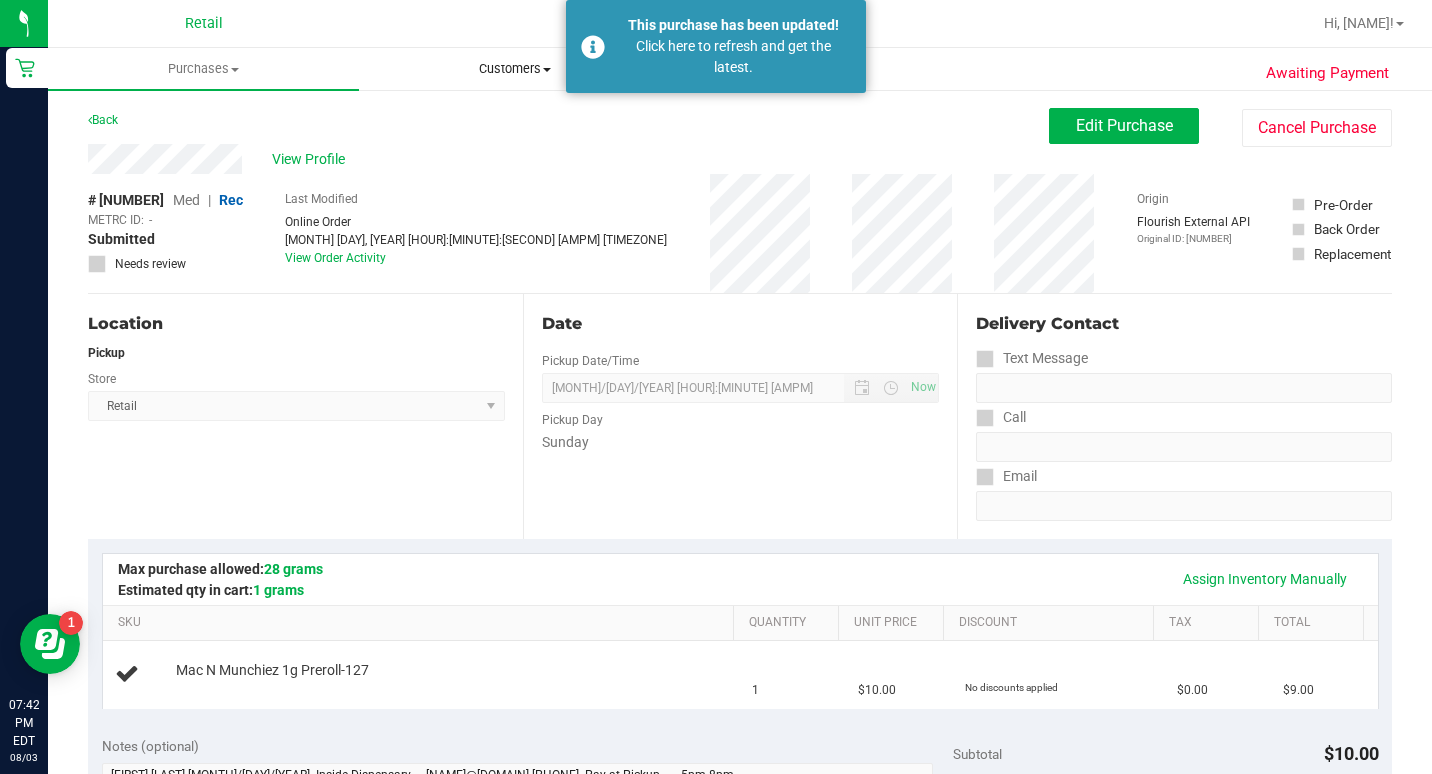 drag, startPoint x: 504, startPoint y: 53, endPoint x: 498, endPoint y: 88, distance: 35.510563 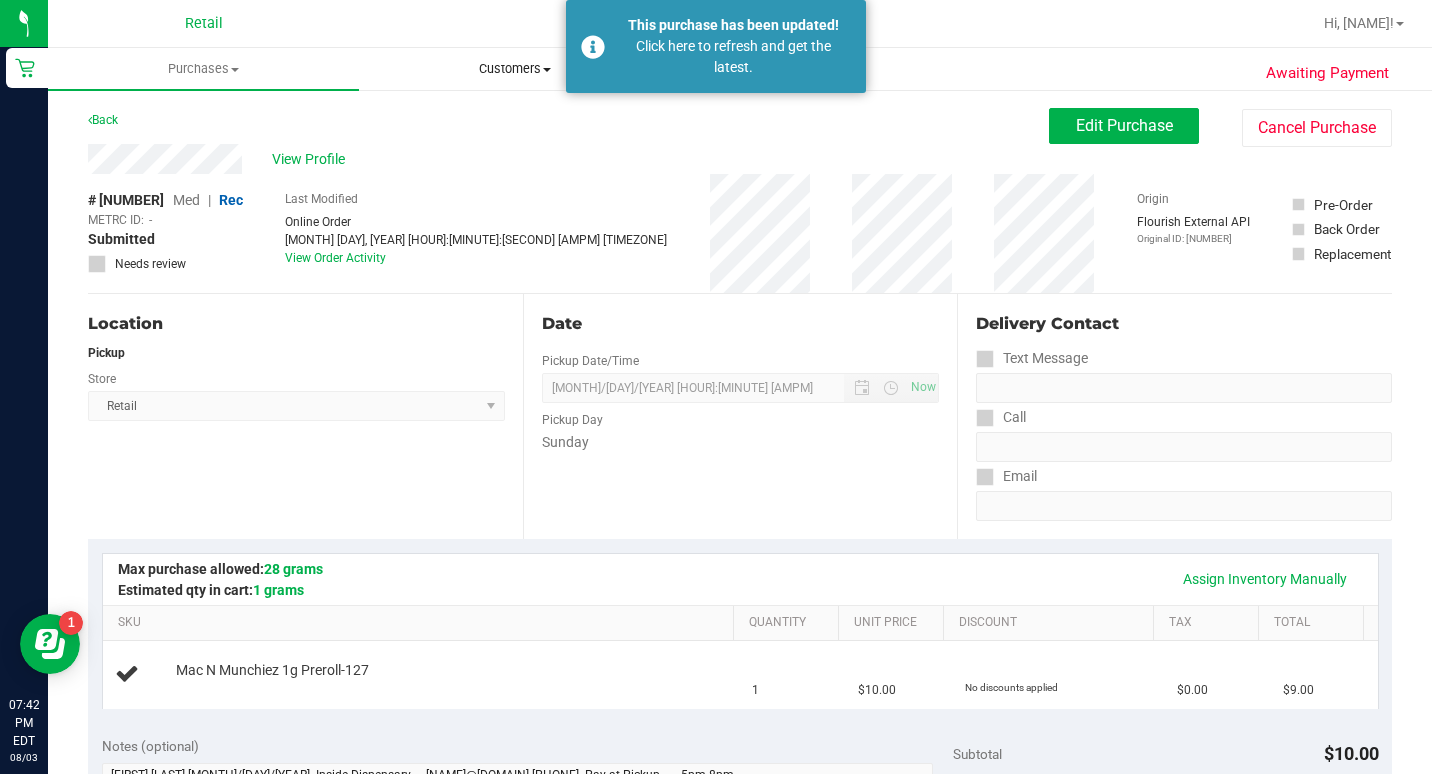 click on "Customers
All customers
Add a new customer
All physicians" at bounding box center [514, 69] 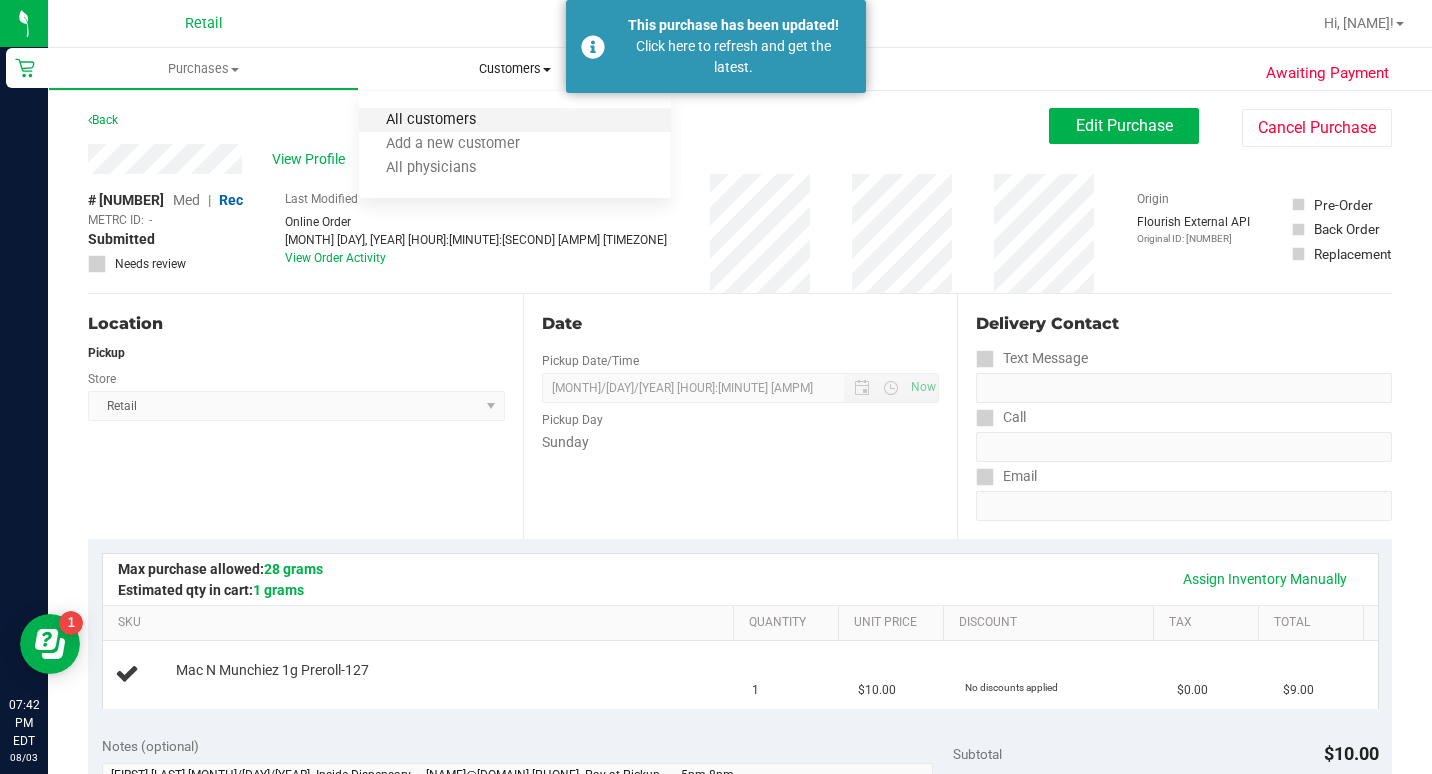 click on "All customers" at bounding box center (431, 120) 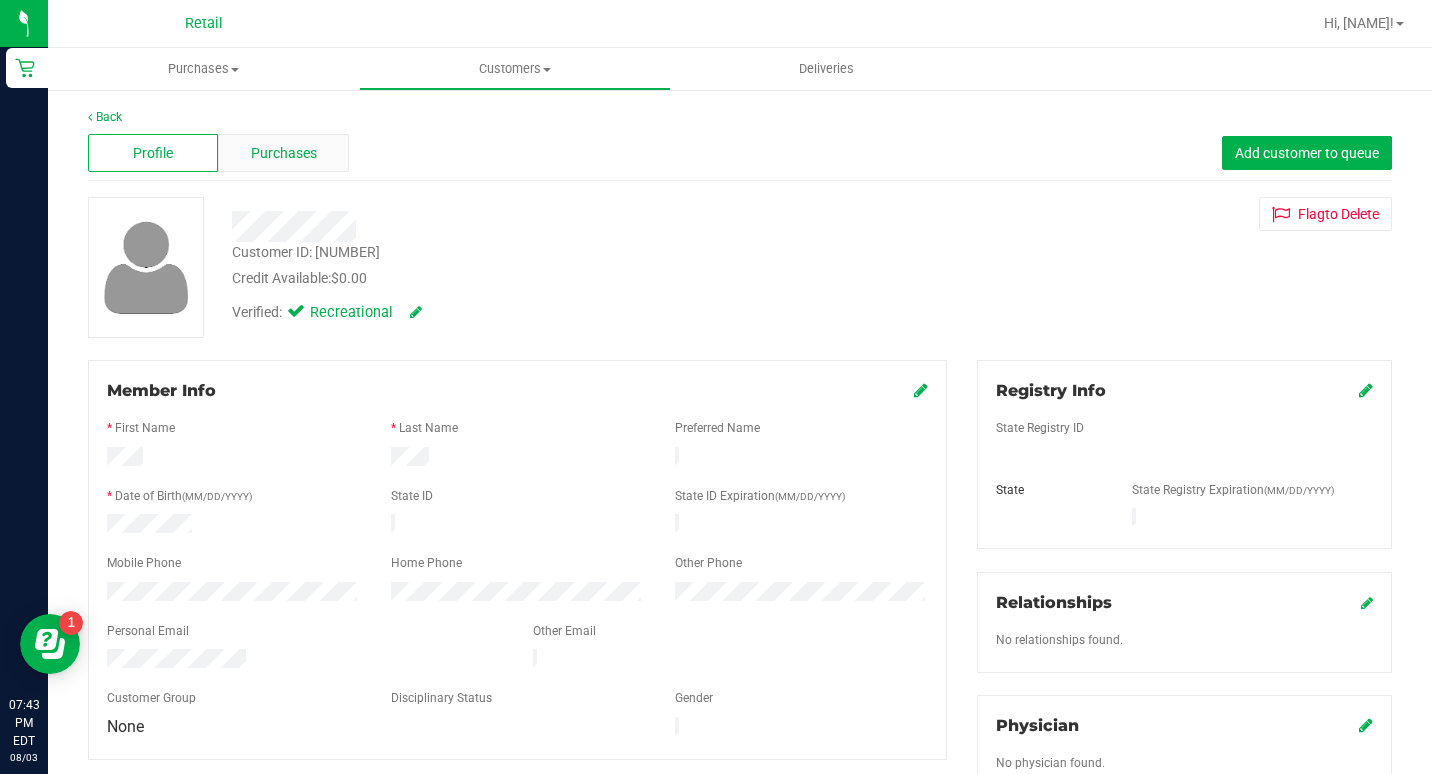 click on "Purchases" at bounding box center (284, 153) 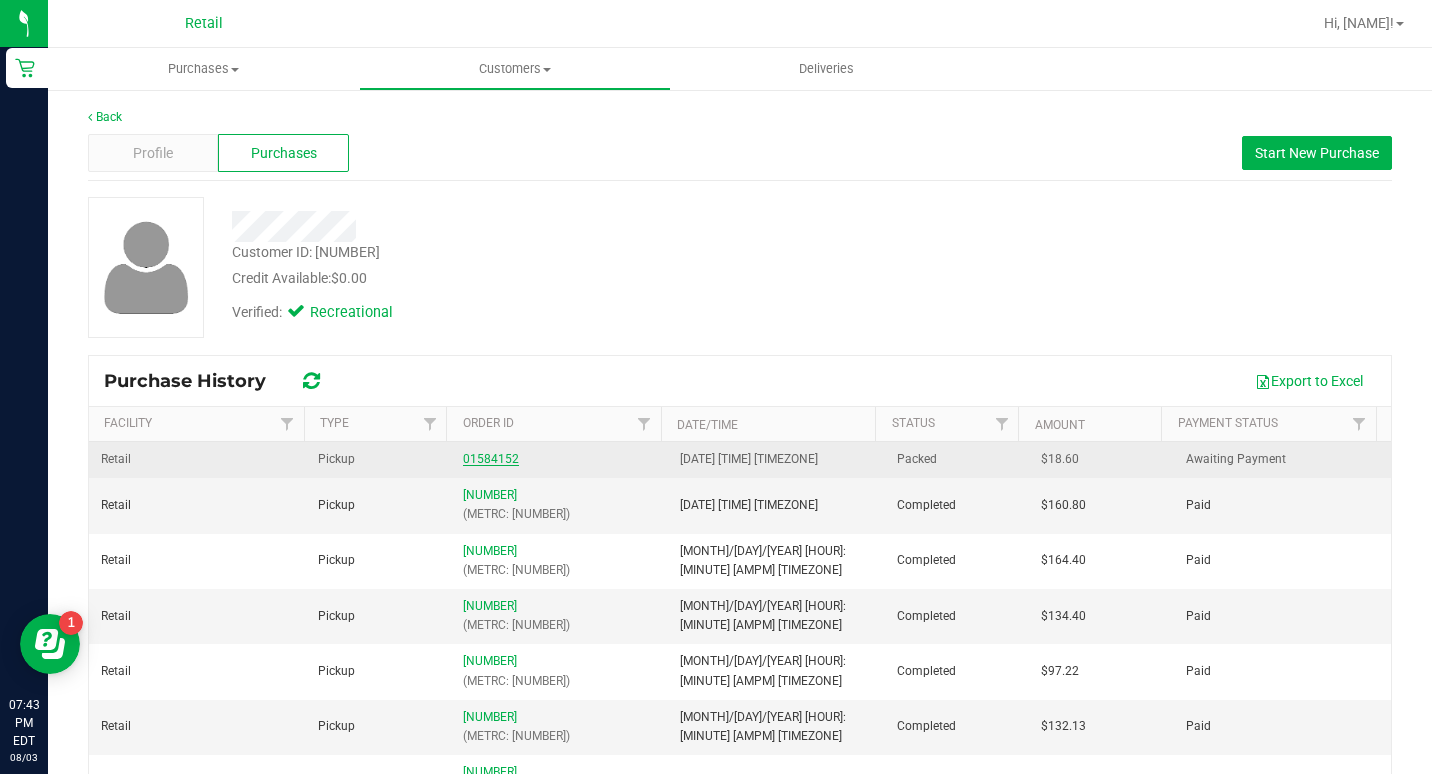 click on "01584152" at bounding box center [491, 459] 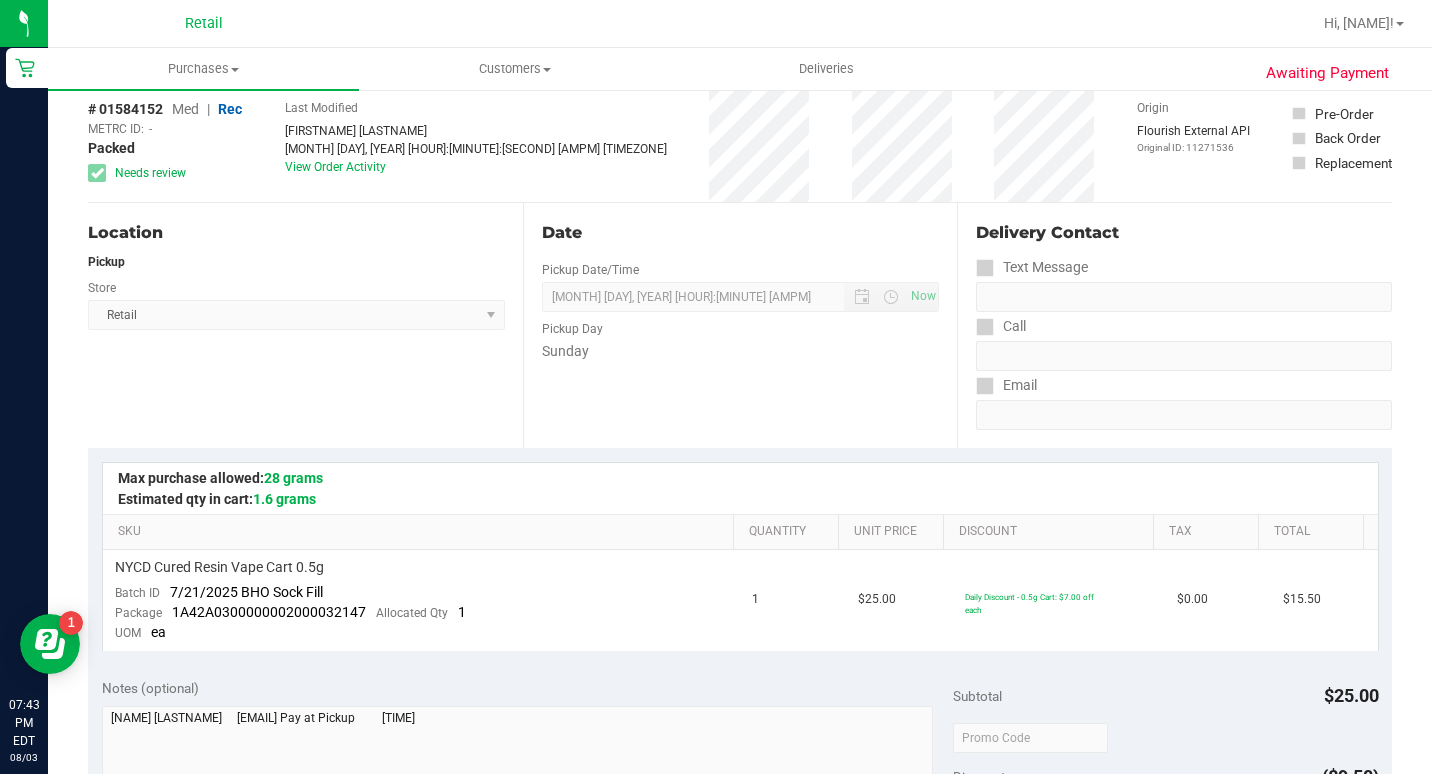 scroll, scrollTop: 0, scrollLeft: 0, axis: both 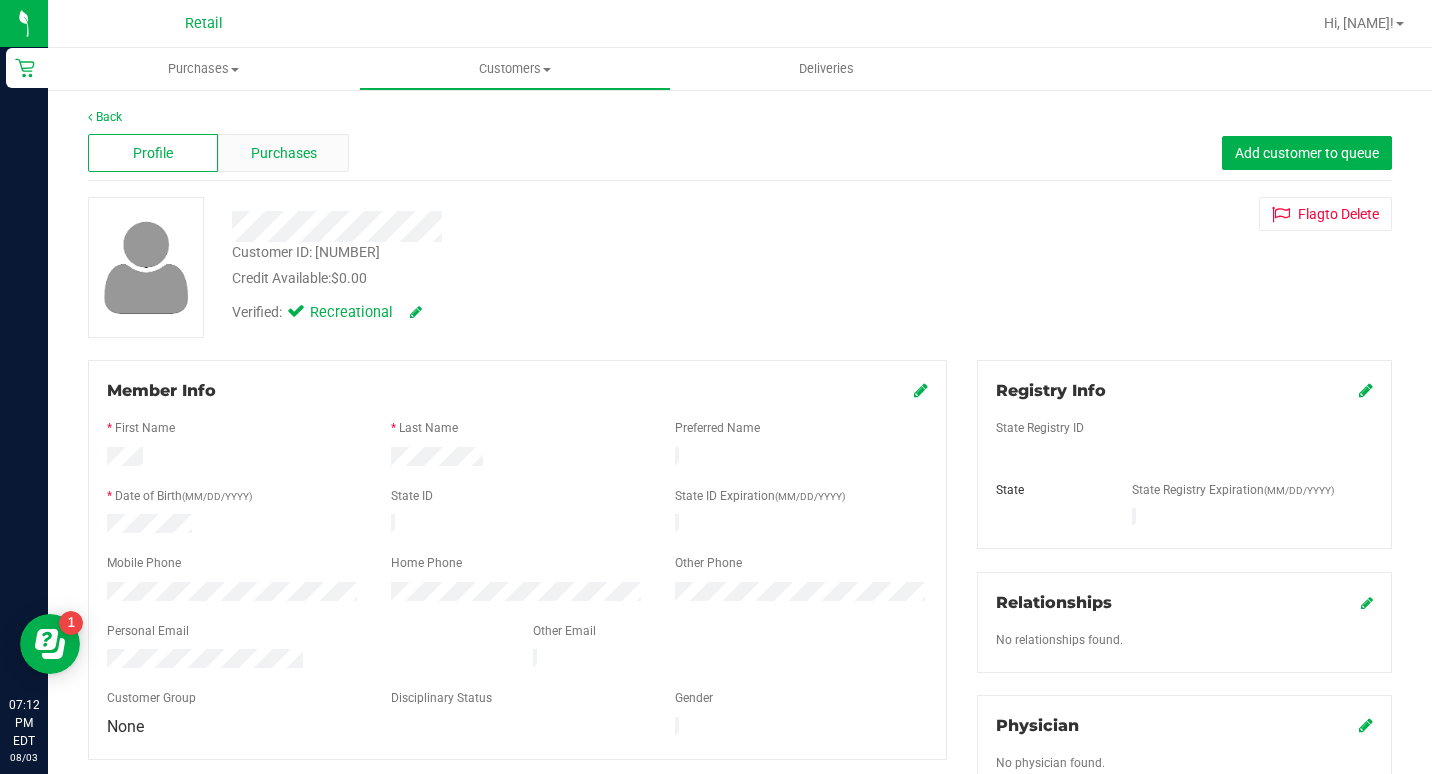 click on "Purchases" at bounding box center [284, 153] 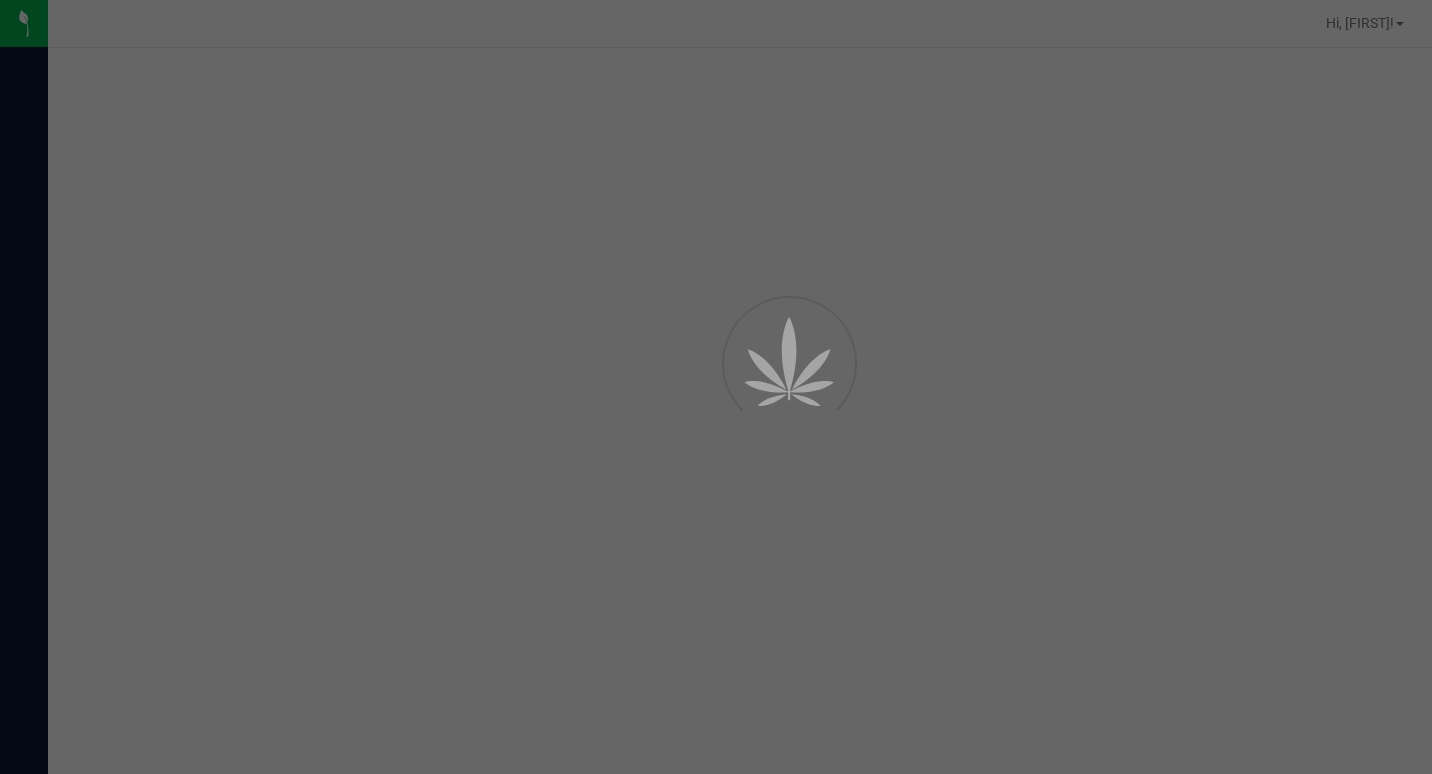 scroll, scrollTop: 0, scrollLeft: 0, axis: both 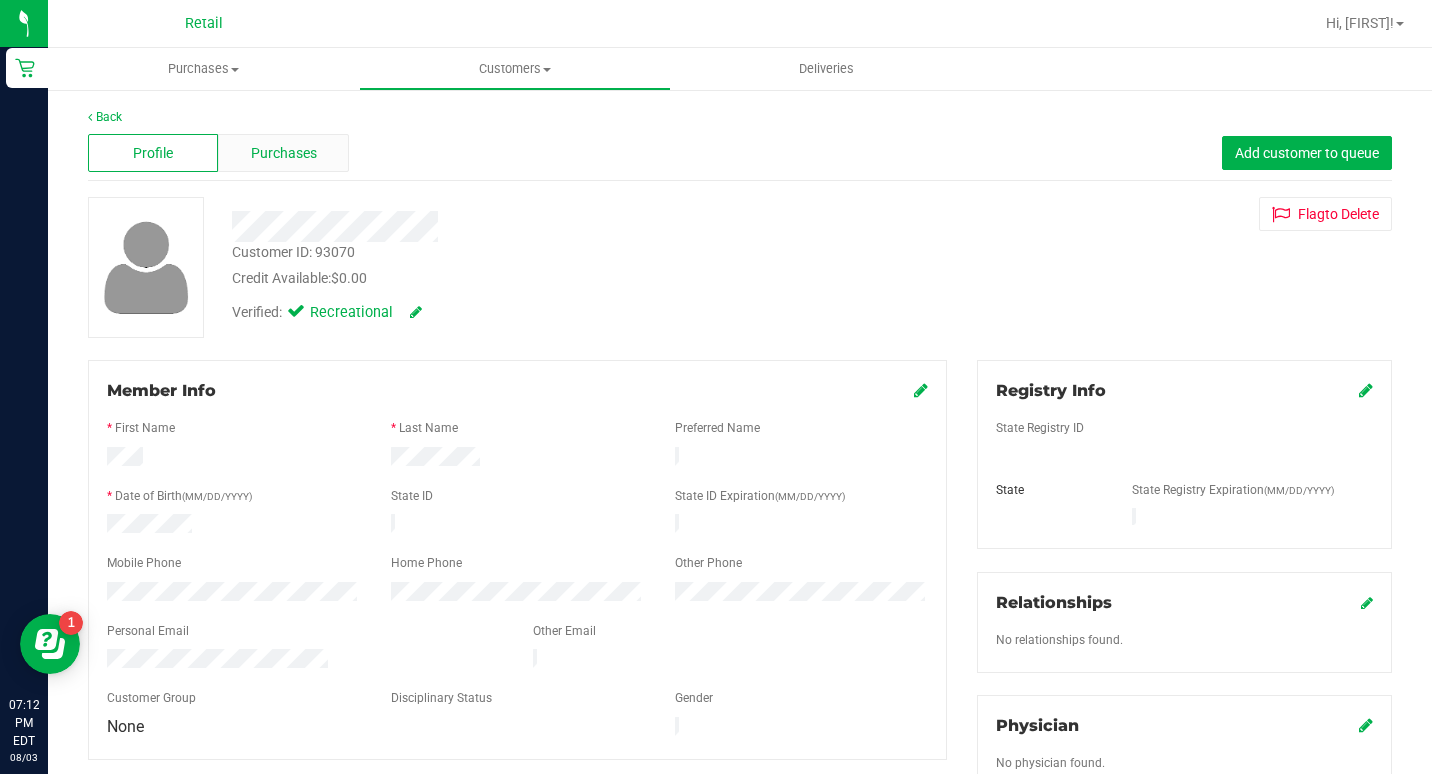 click on "Purchases" at bounding box center [283, 153] 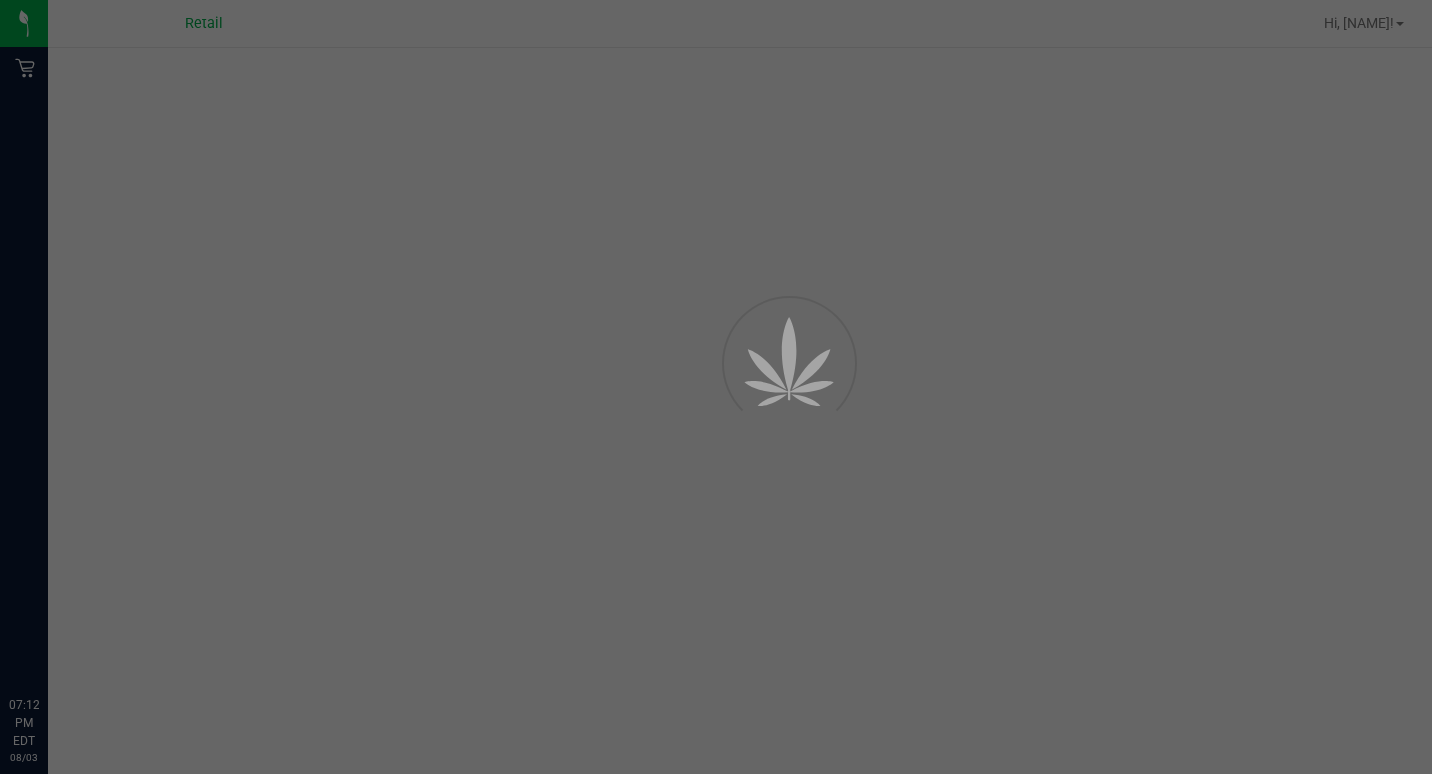 scroll, scrollTop: 0, scrollLeft: 0, axis: both 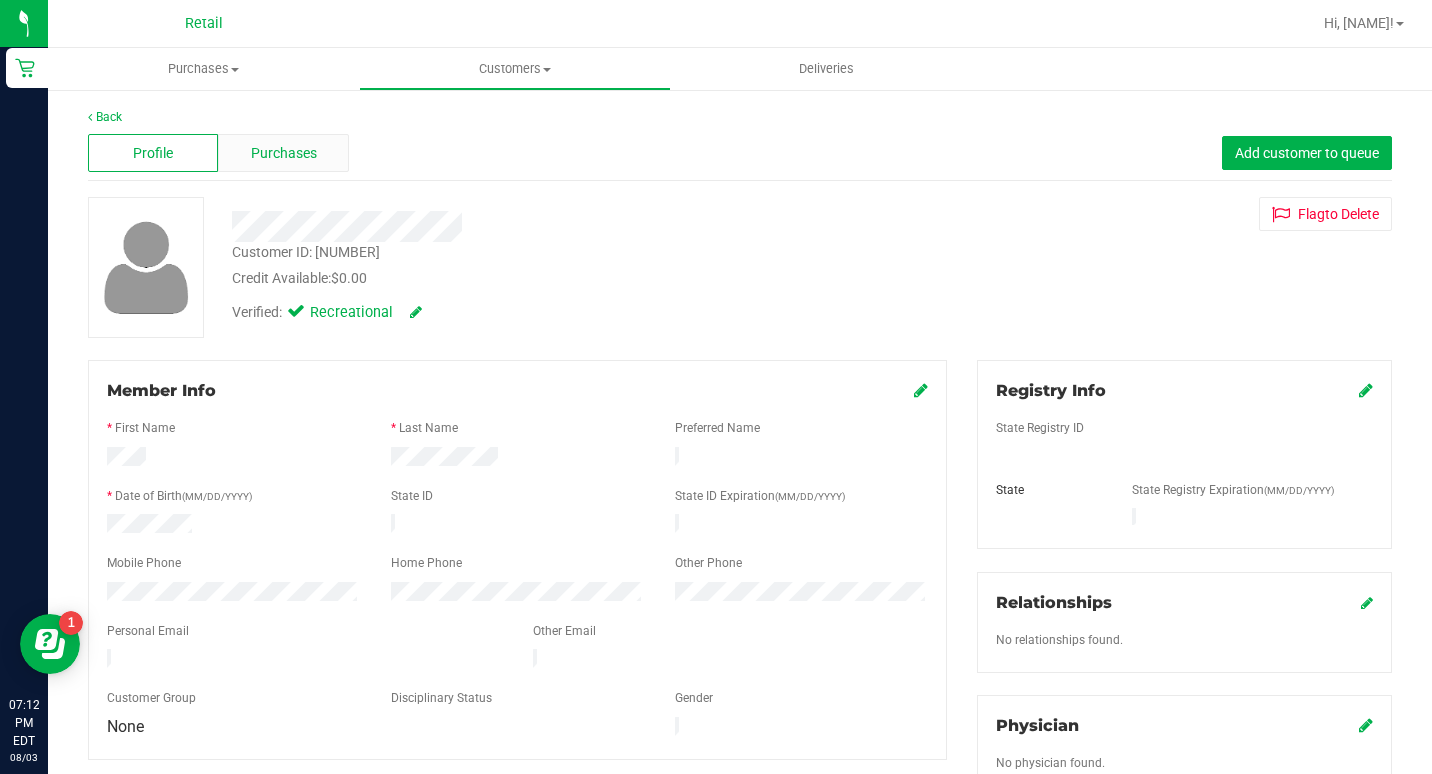 click on "Purchases" at bounding box center (284, 153) 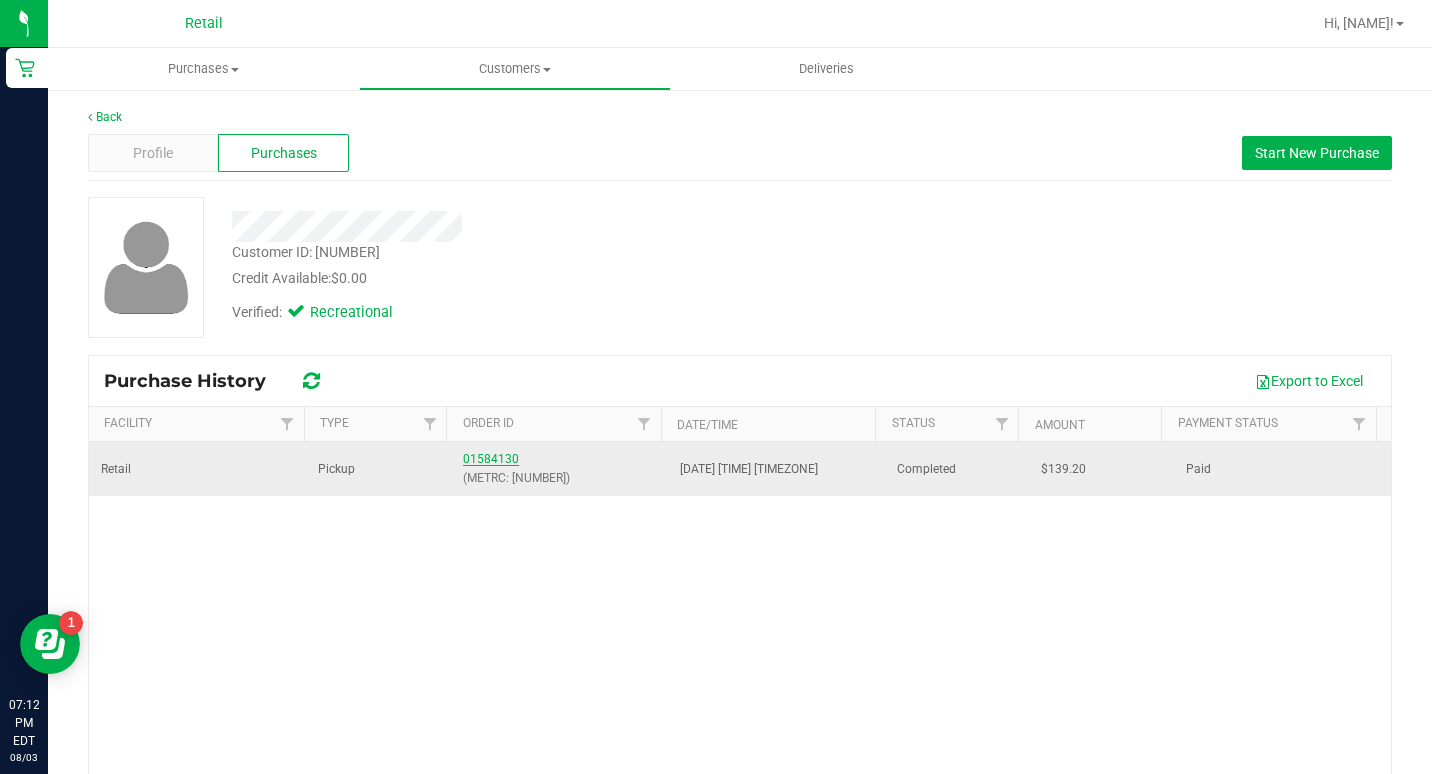 click on "01584130" at bounding box center (491, 459) 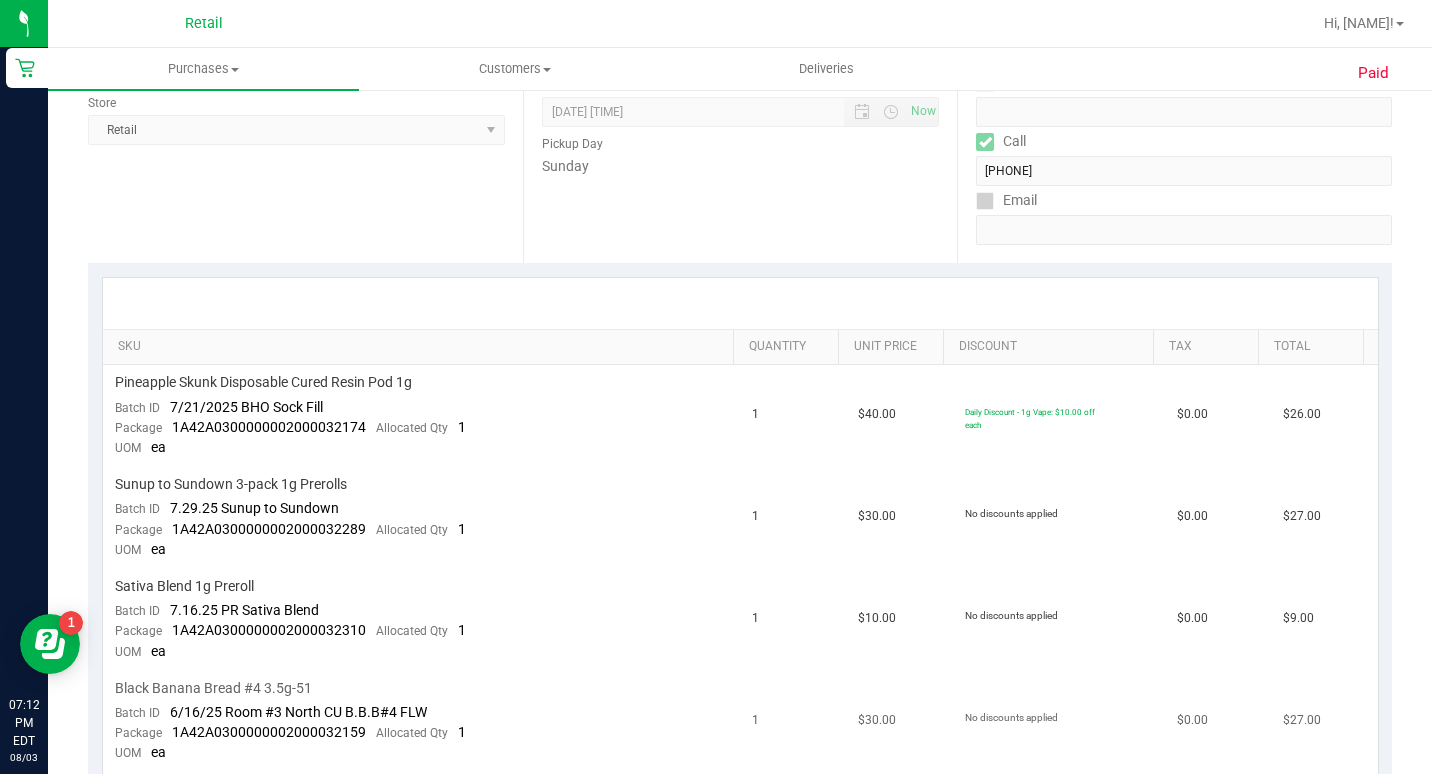 scroll, scrollTop: 0, scrollLeft: 0, axis: both 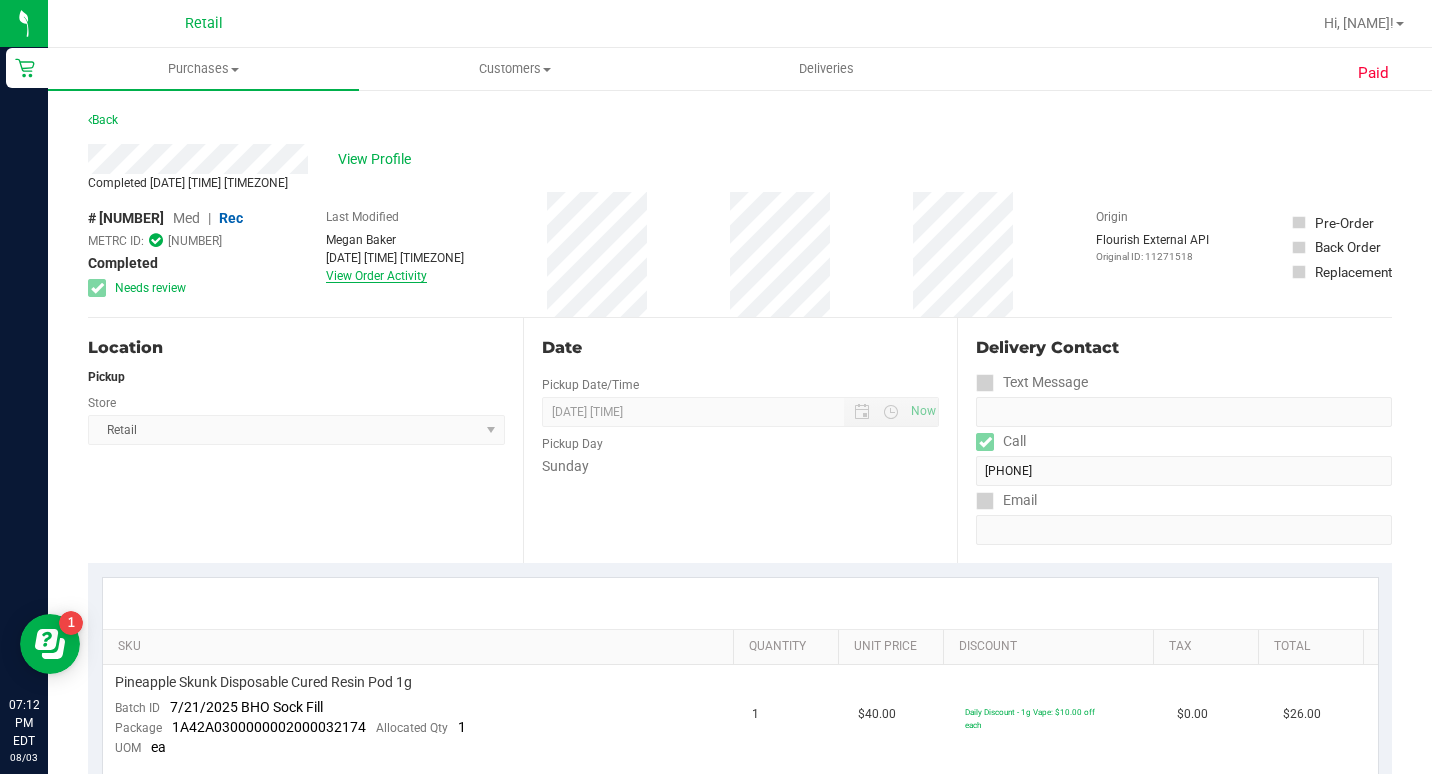 click on "View Order Activity" at bounding box center [376, 276] 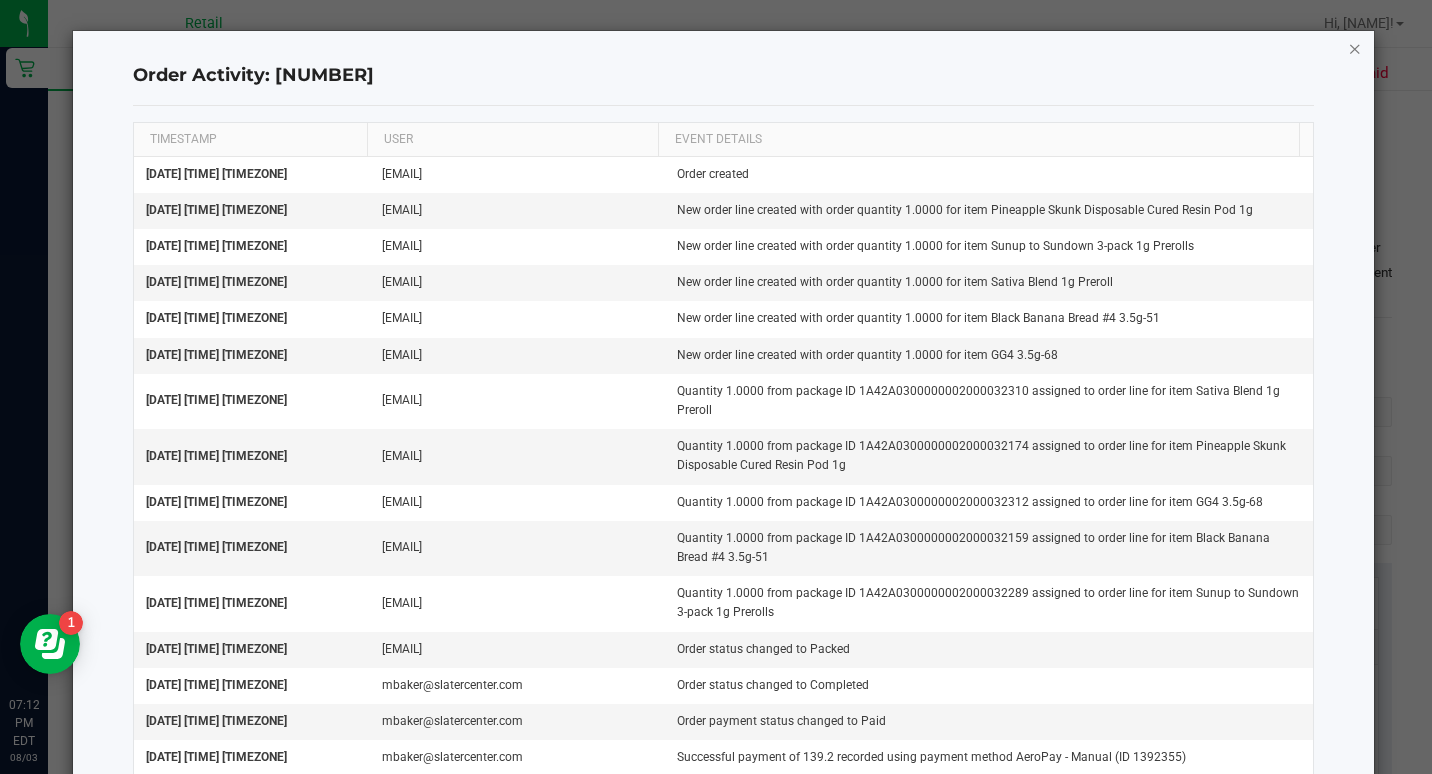 click 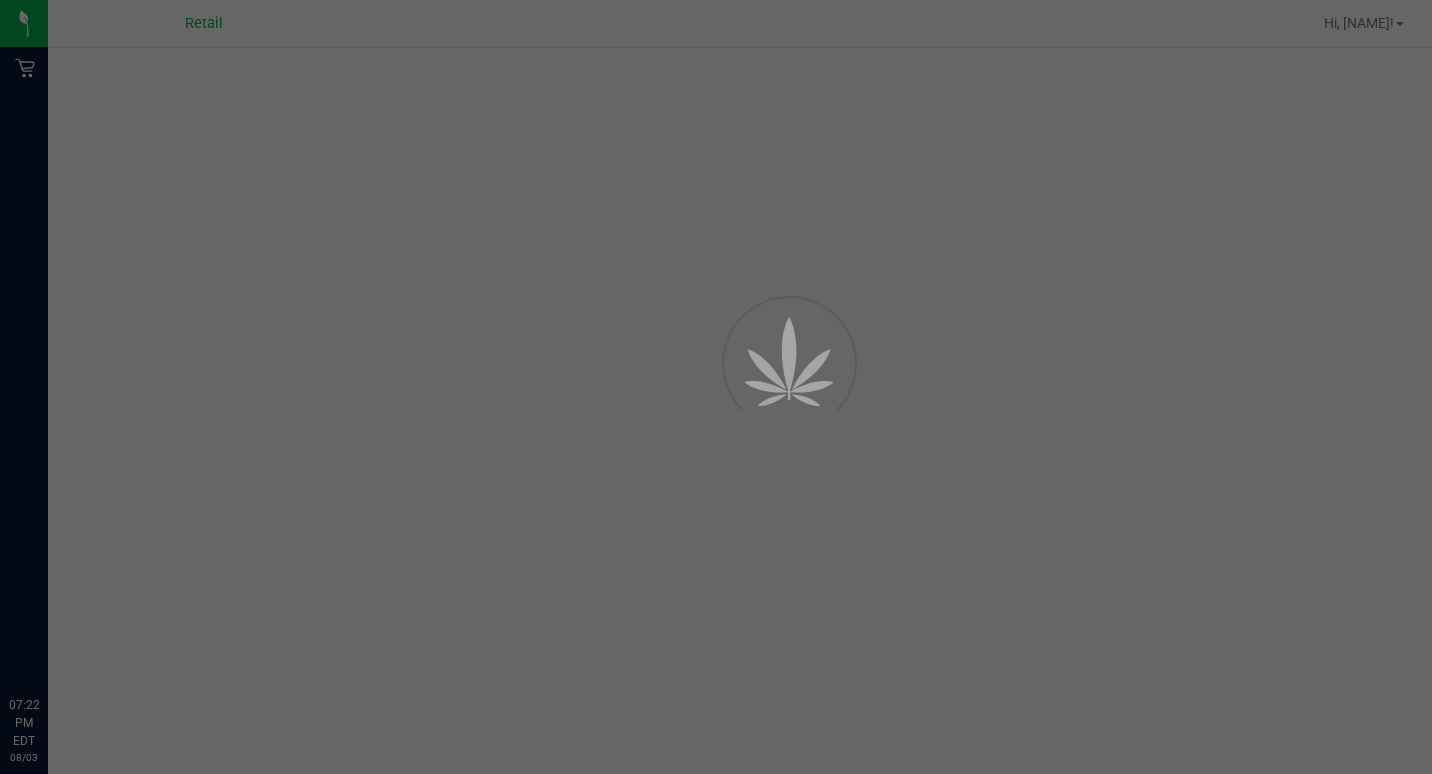 scroll, scrollTop: 0, scrollLeft: 0, axis: both 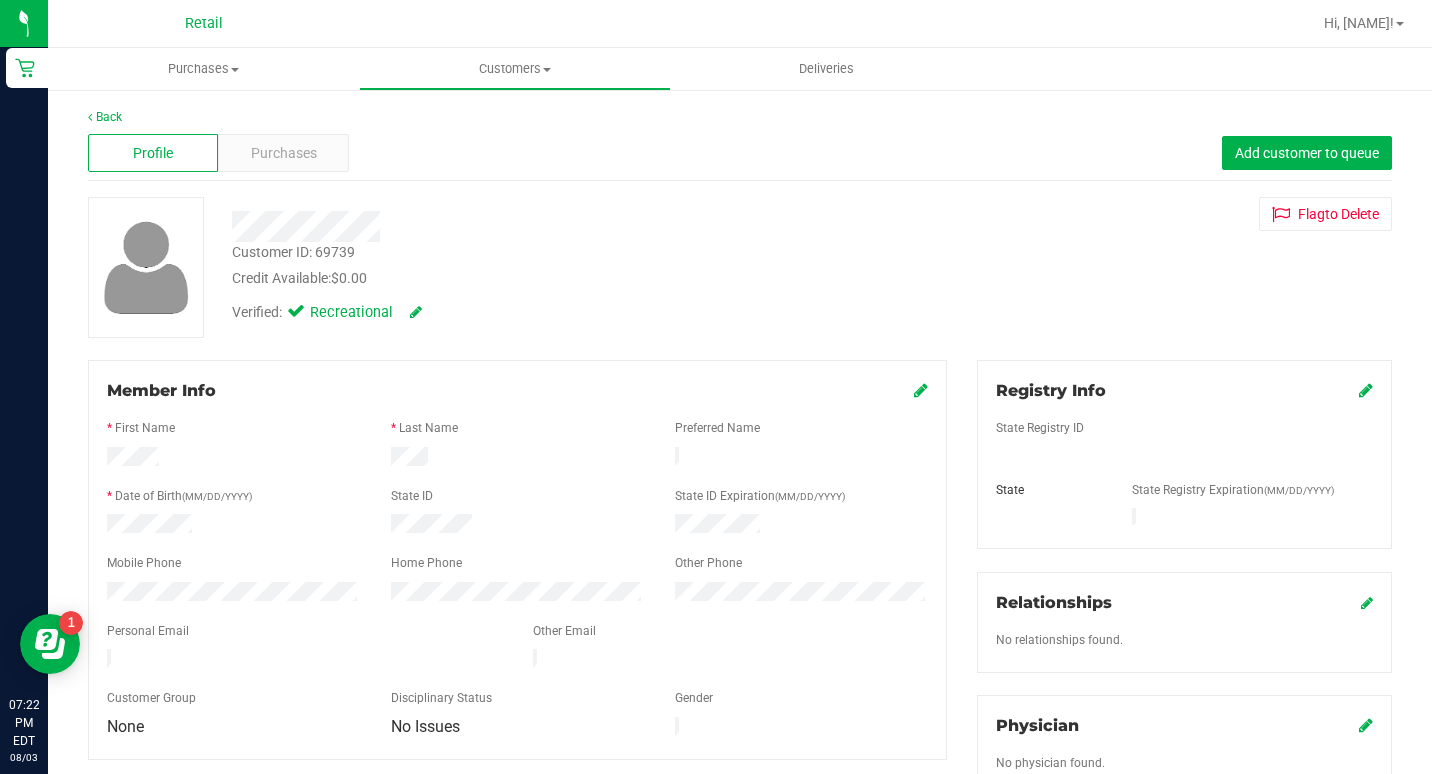 click on "Profile
Purchases
Add customer to queue" at bounding box center [740, 153] 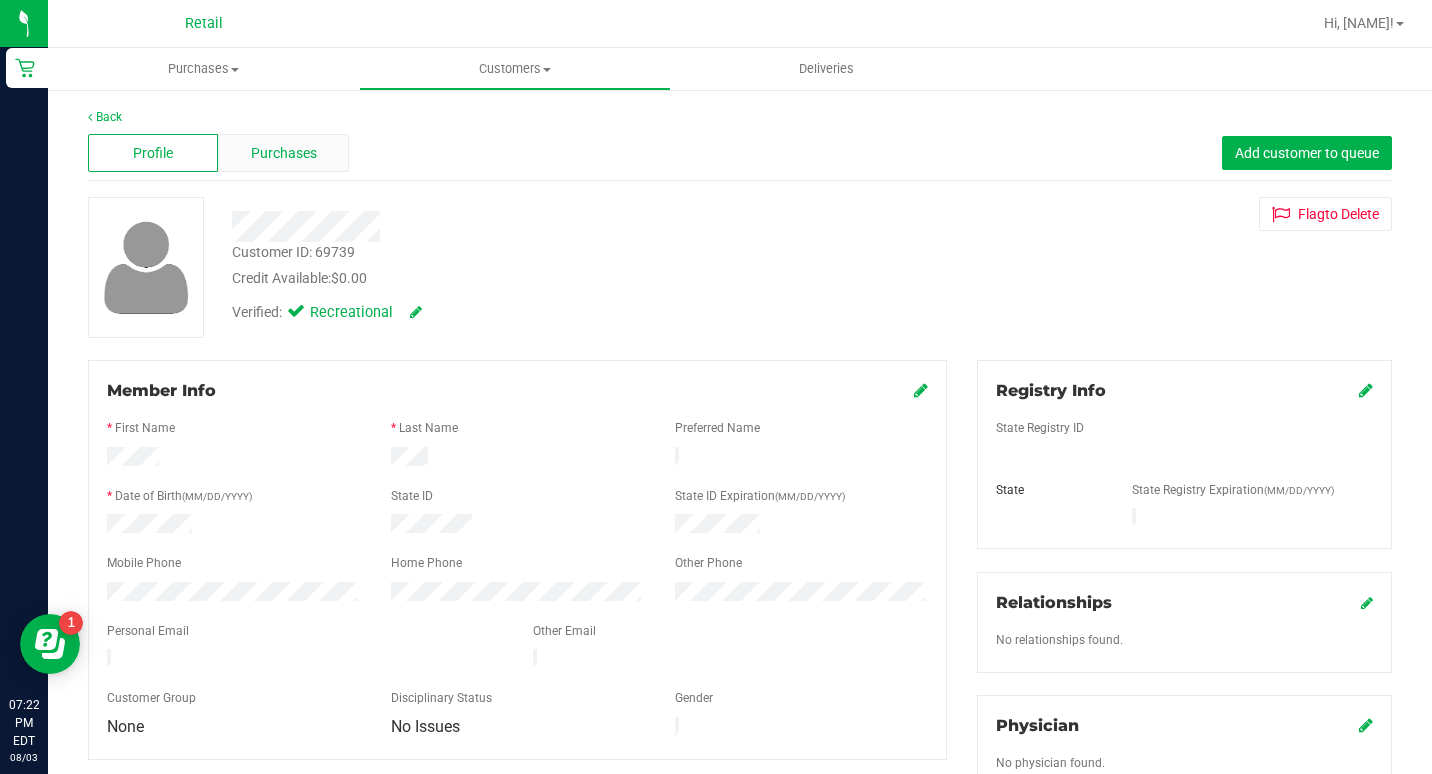click on "Purchases" at bounding box center [283, 153] 